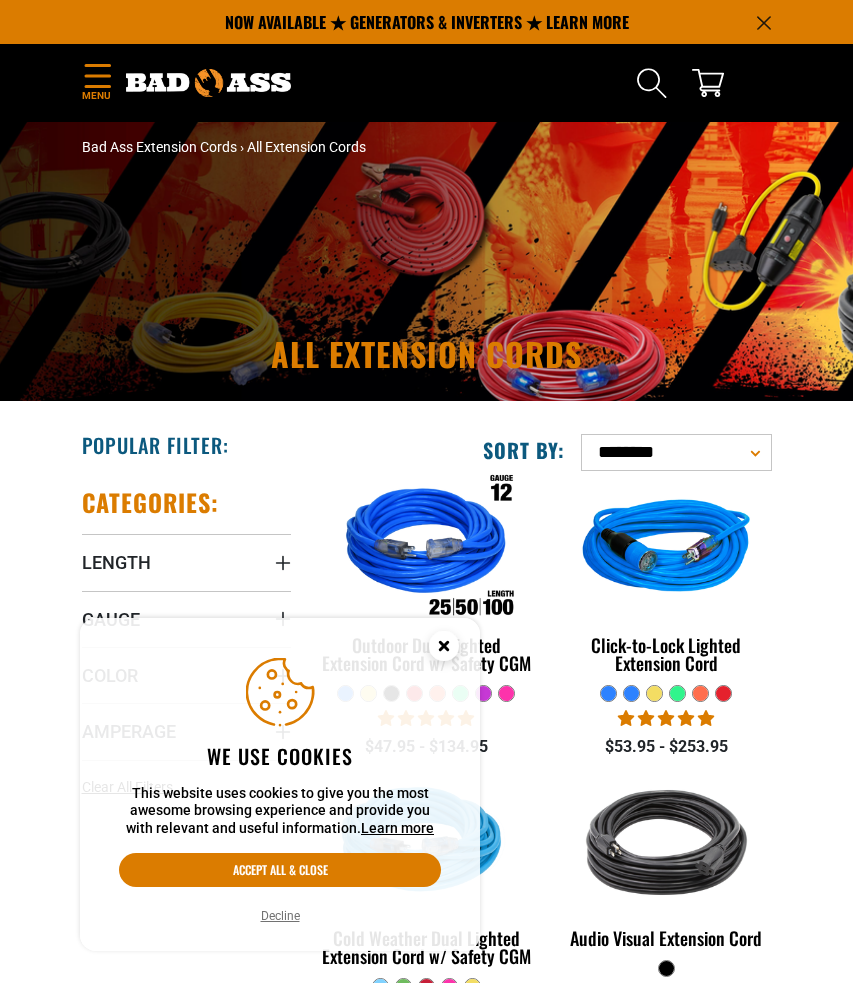 scroll, scrollTop: 0, scrollLeft: 0, axis: both 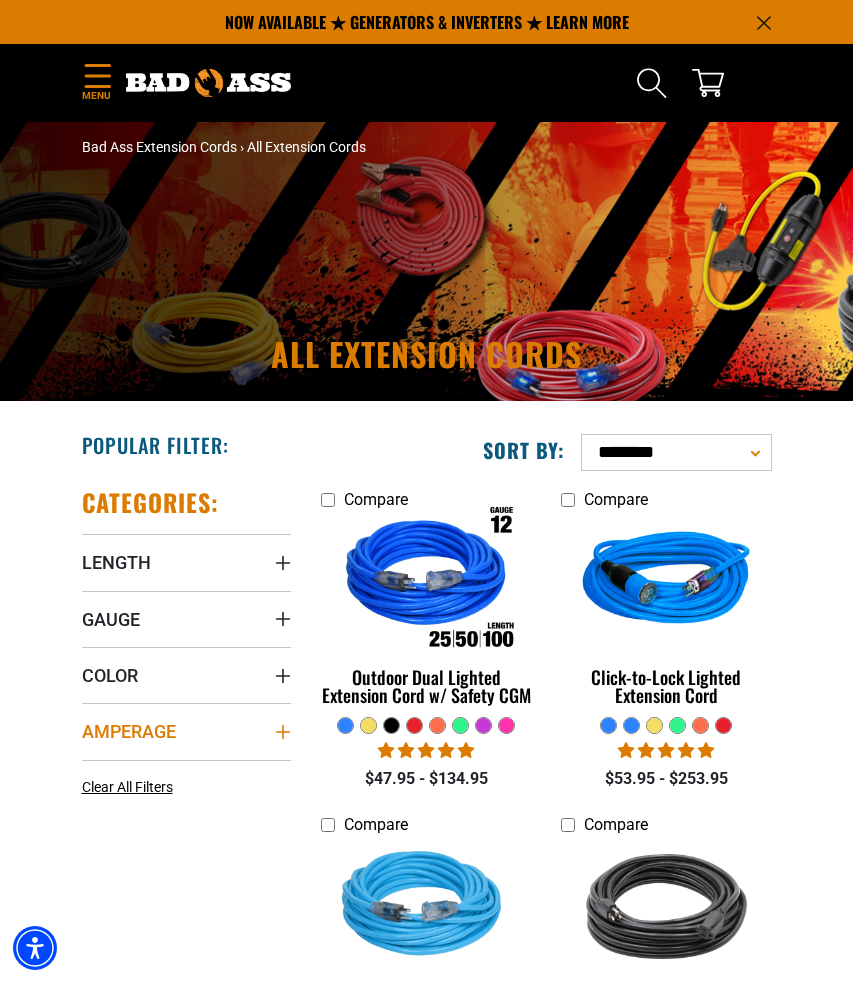 click on "Amperage" at bounding box center [129, 731] 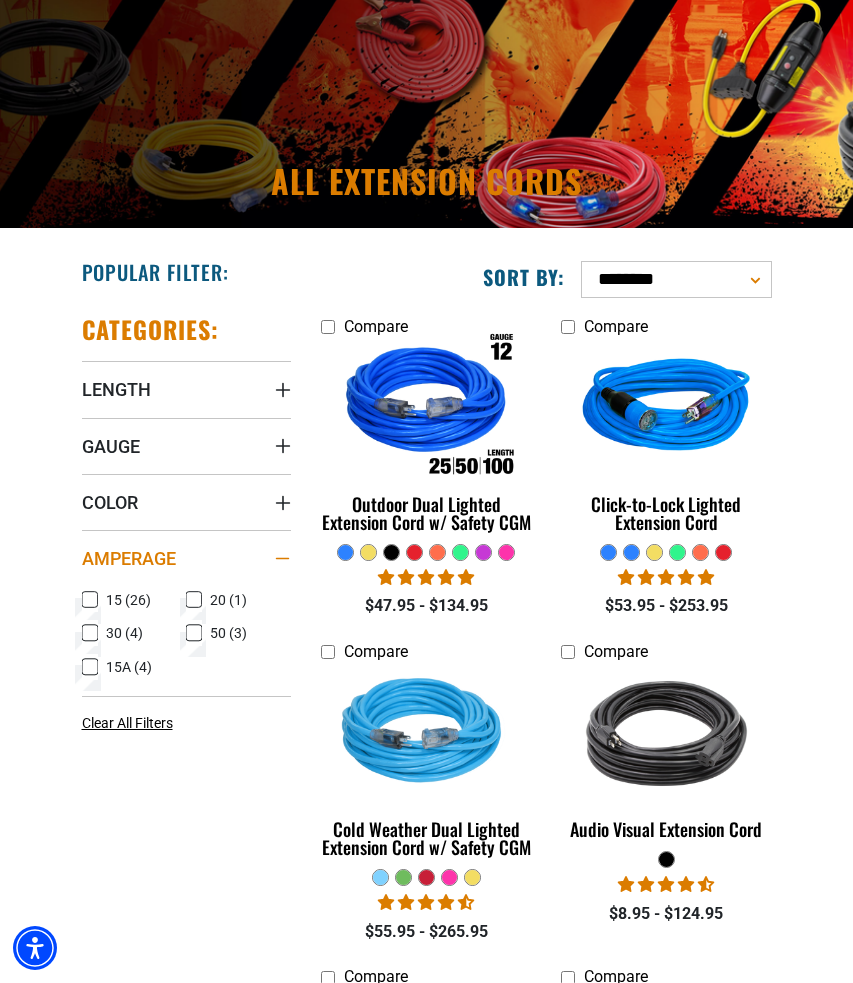scroll, scrollTop: 175, scrollLeft: 0, axis: vertical 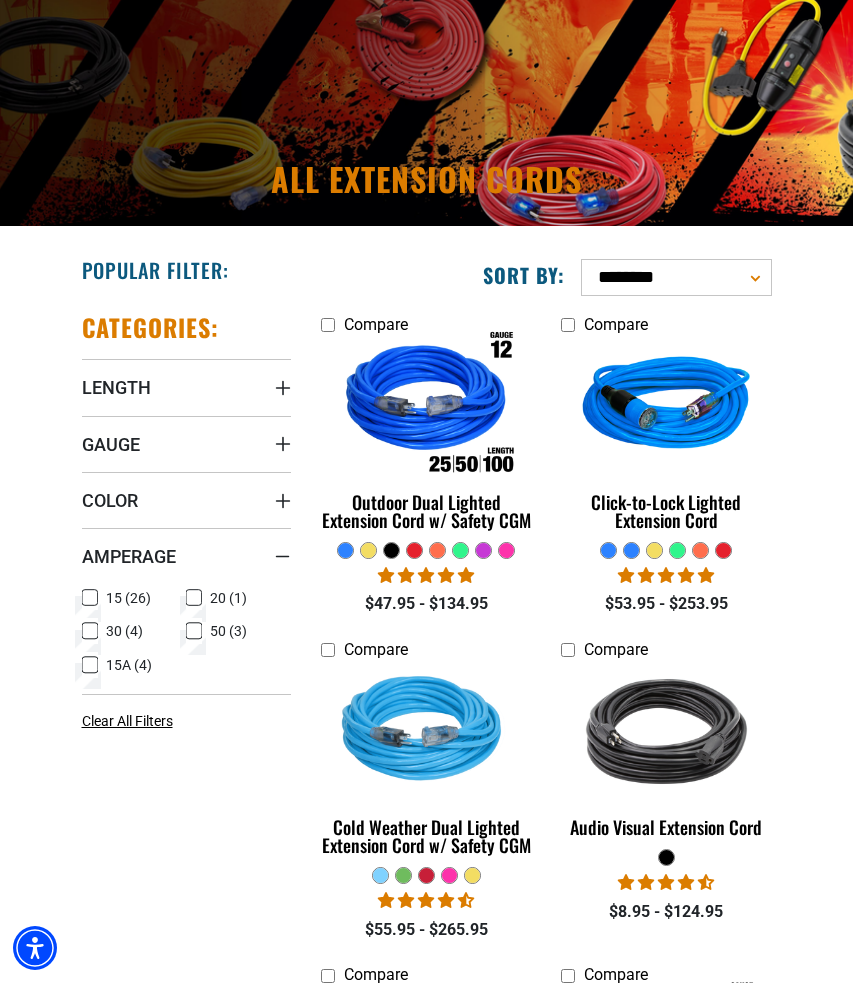 click 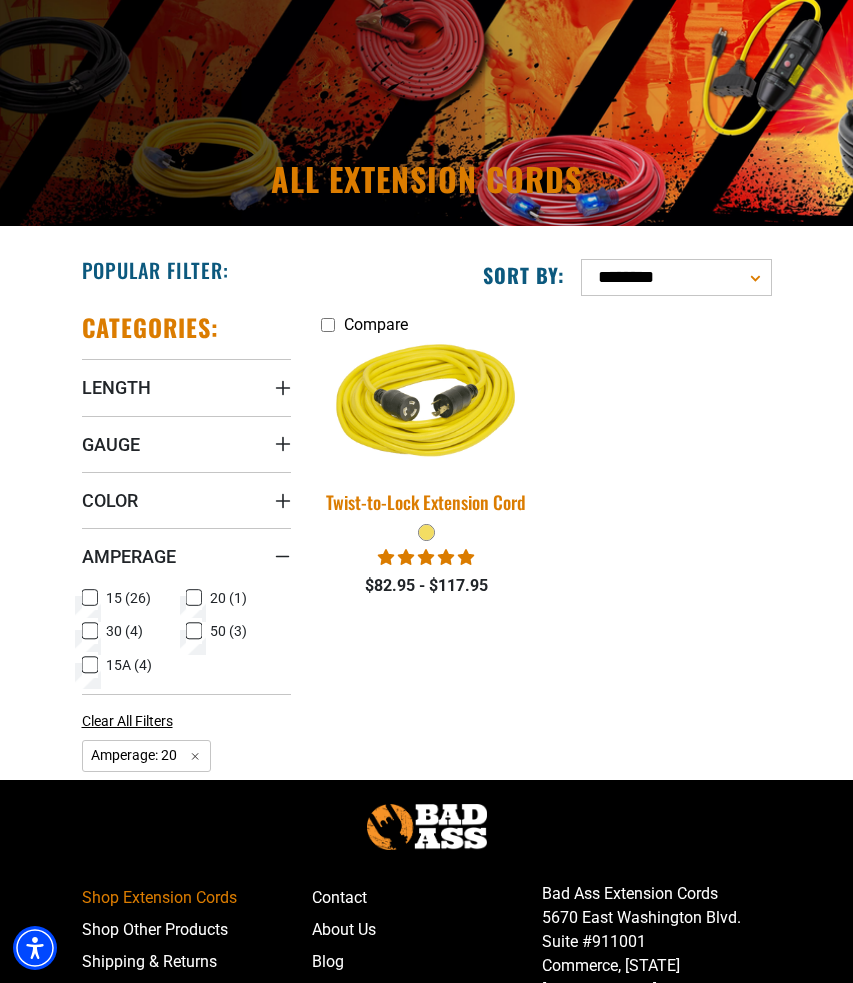 click at bounding box center [426, 406] 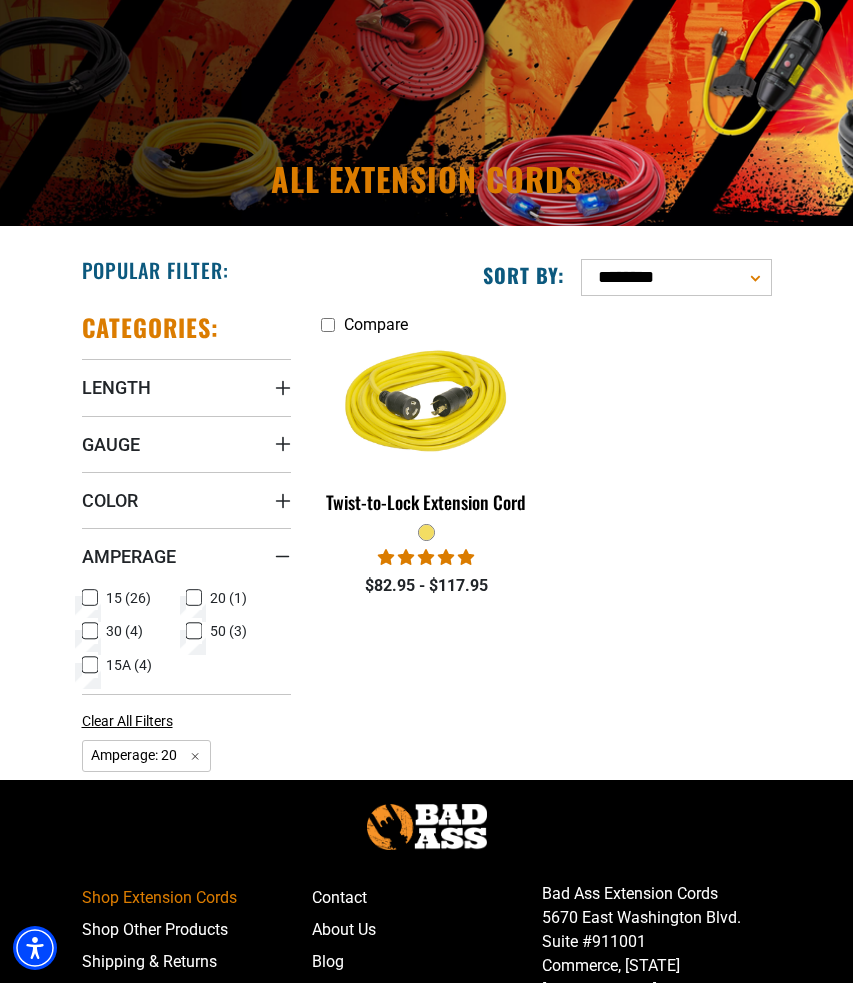 click 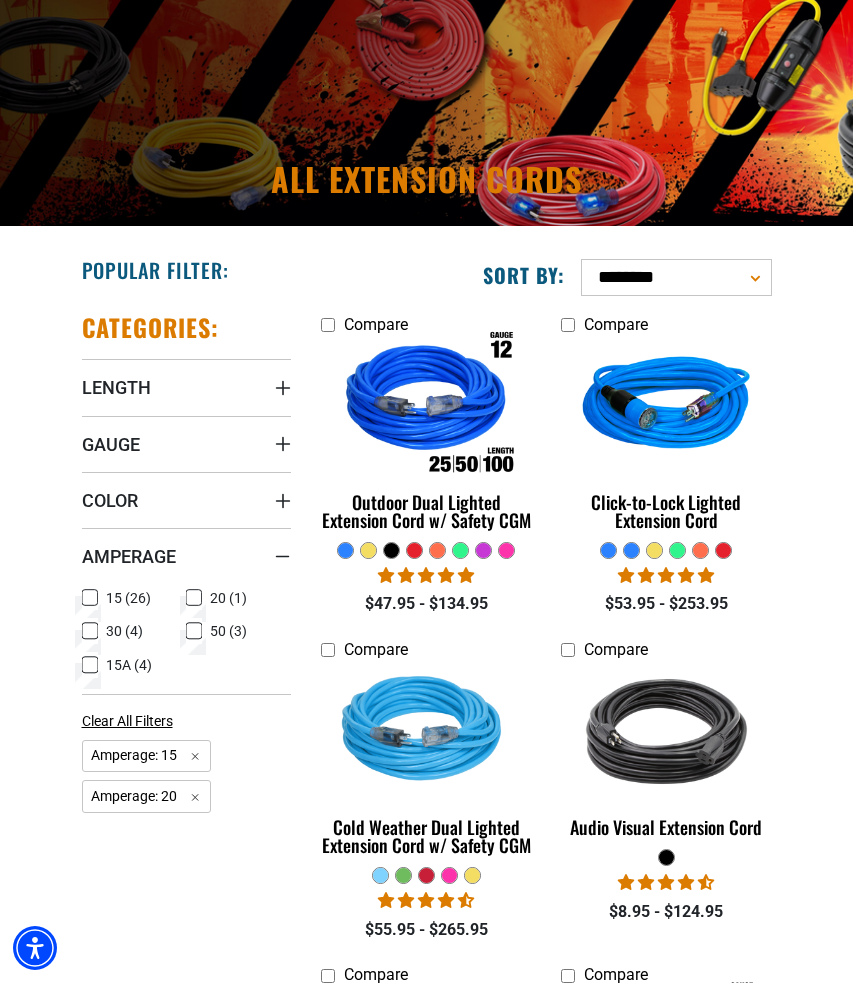 click 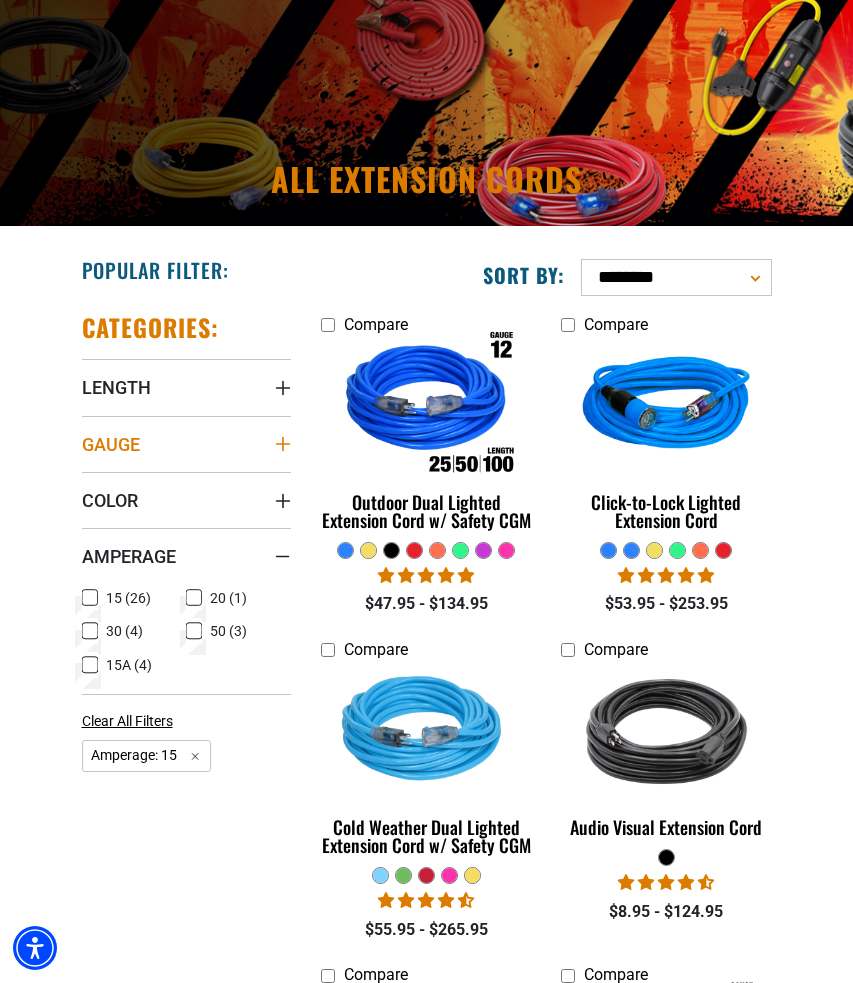 click on "Gauge" at bounding box center (187, 444) 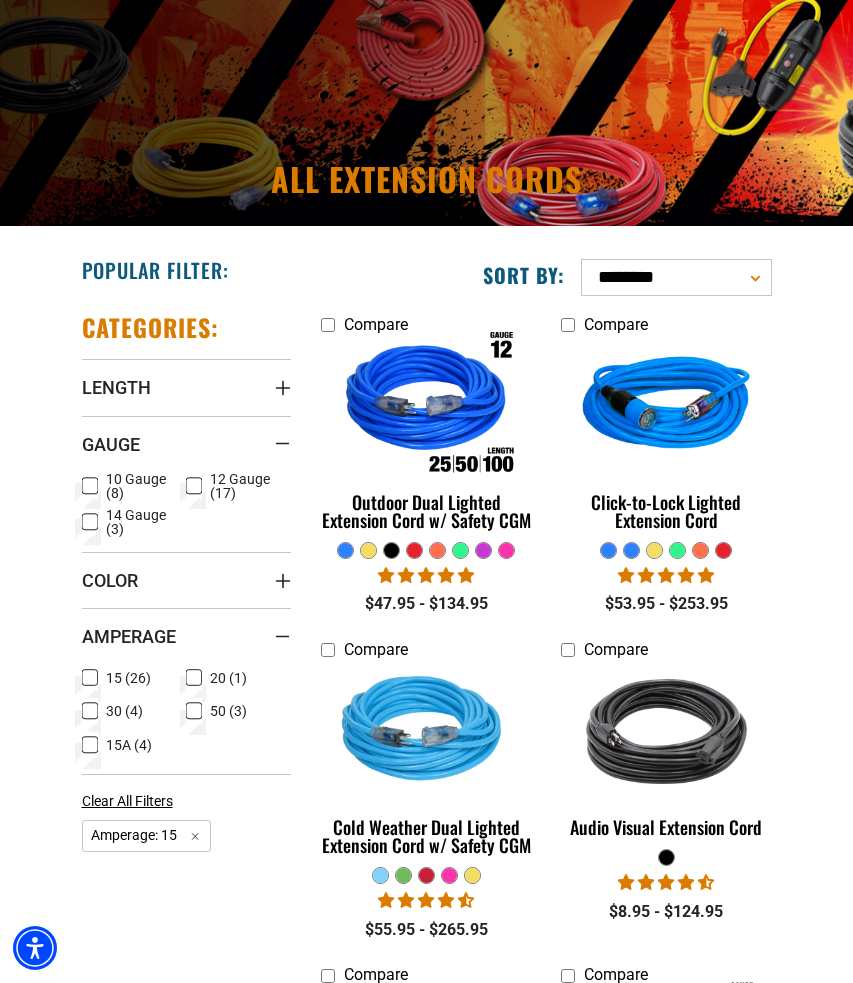click 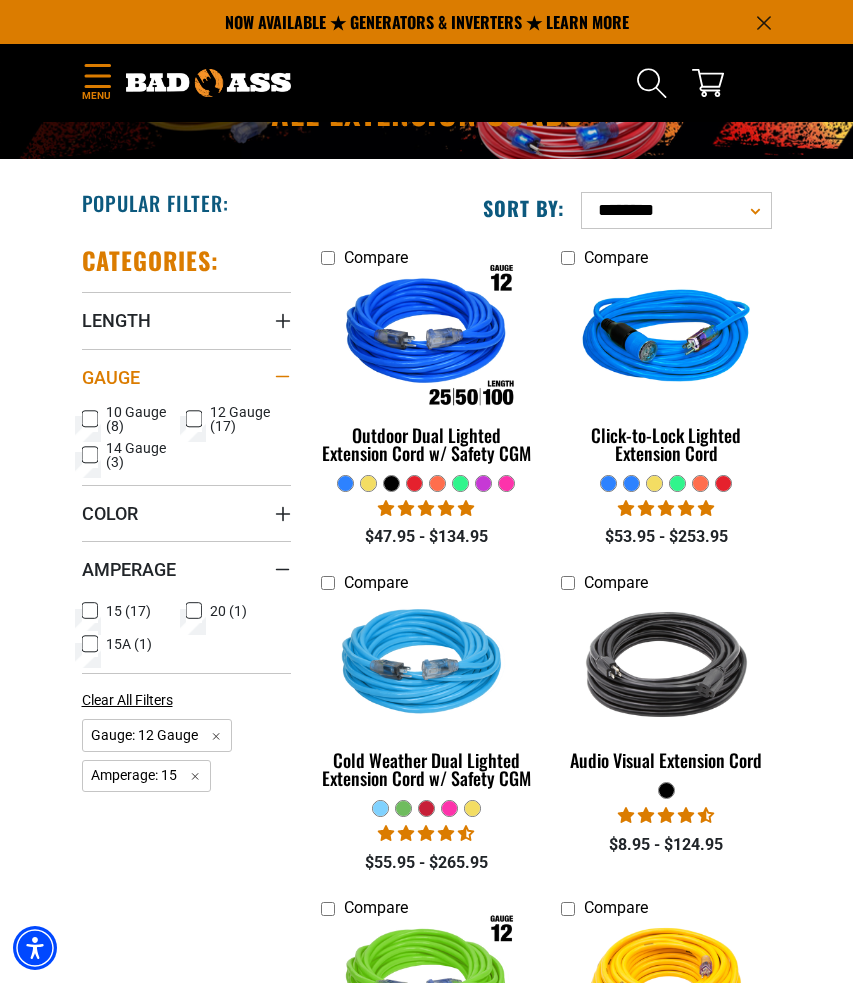 scroll, scrollTop: 239, scrollLeft: 0, axis: vertical 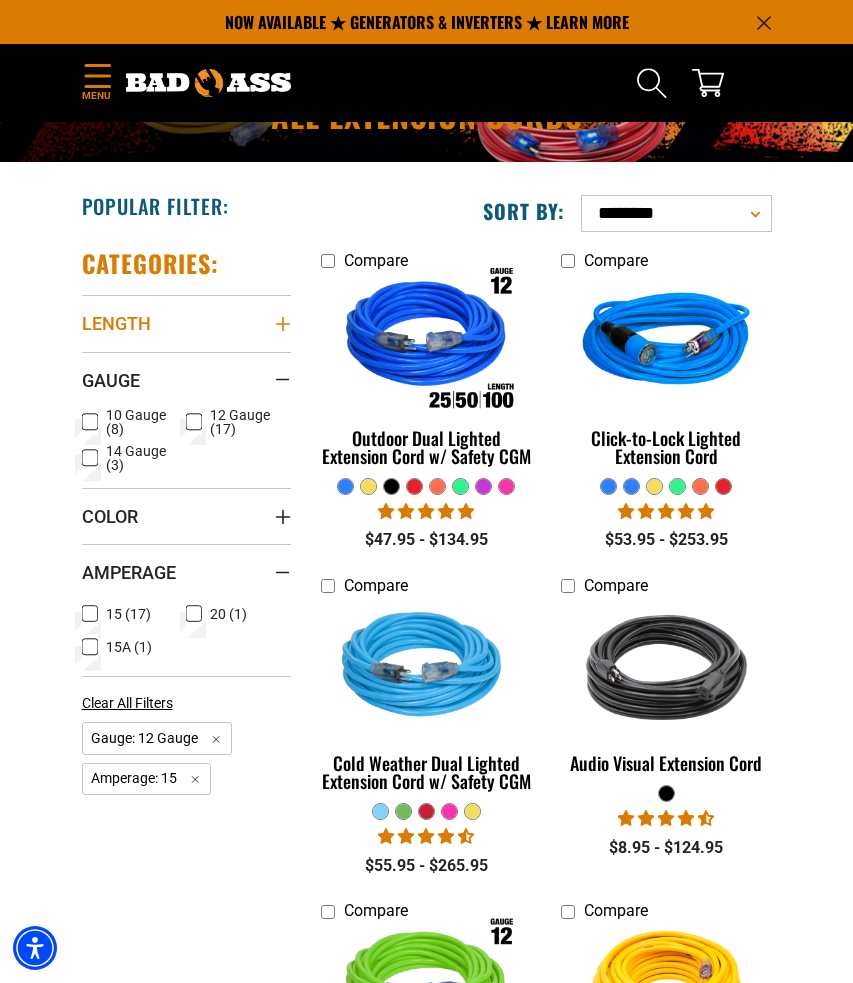 click on "Length" at bounding box center [187, 323] 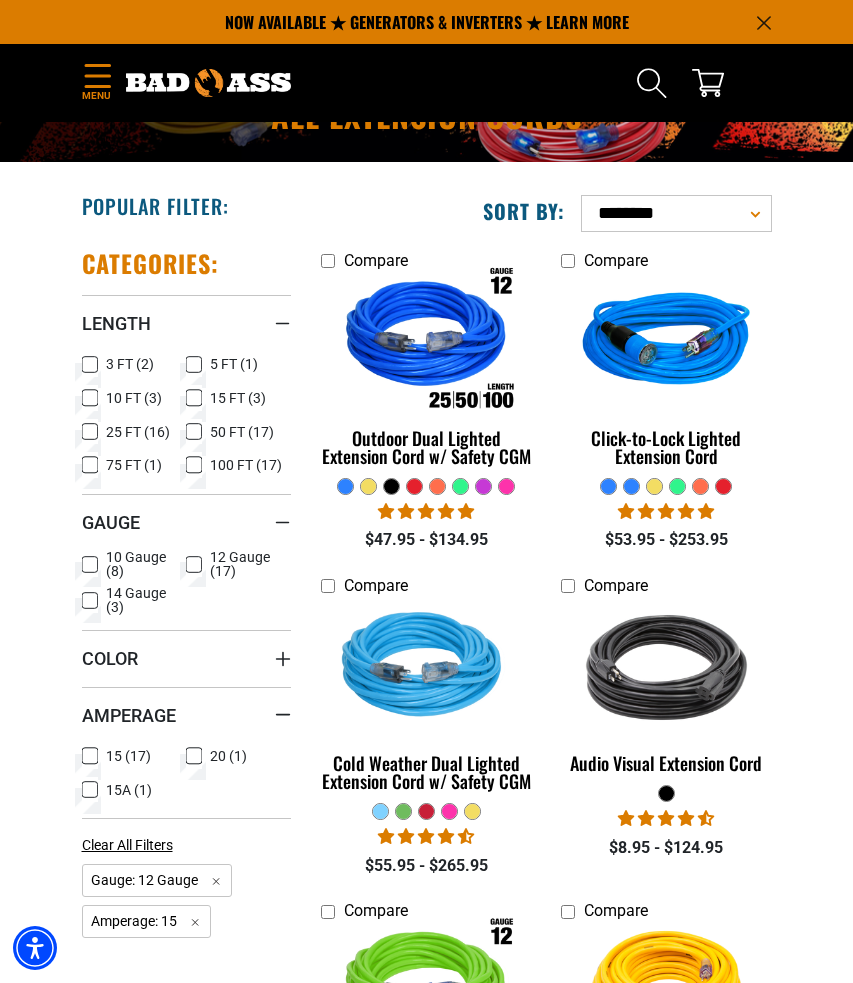 click 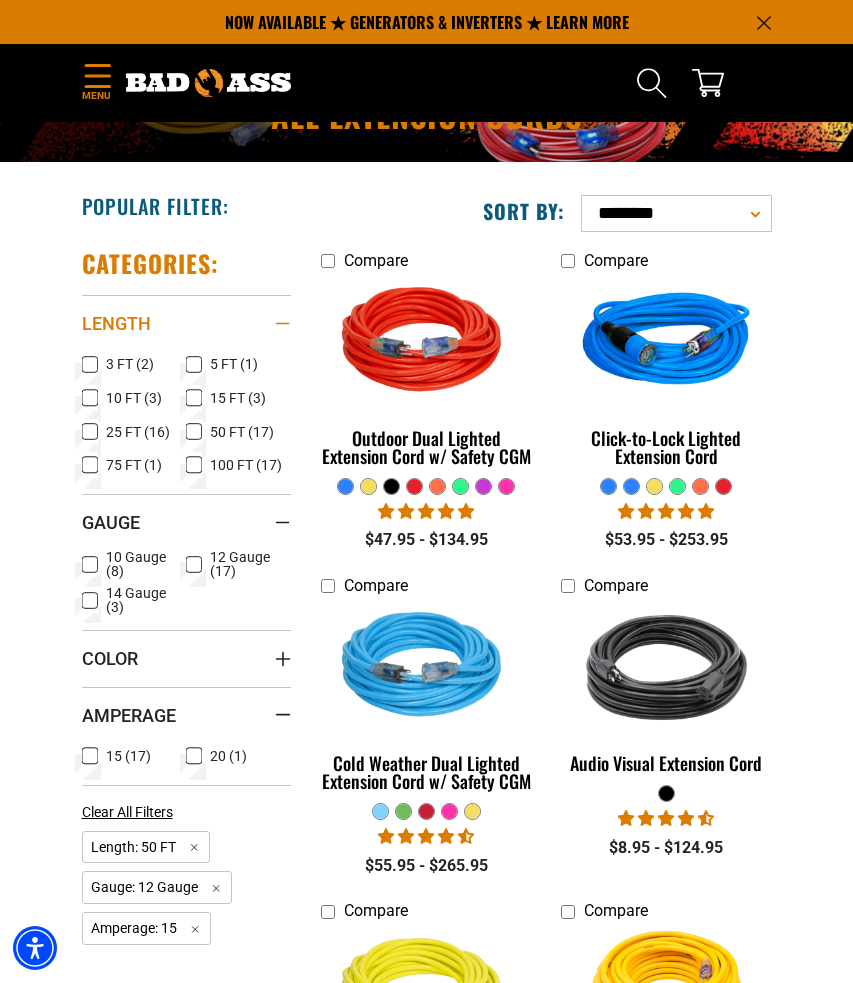click on "Length" at bounding box center [187, 323] 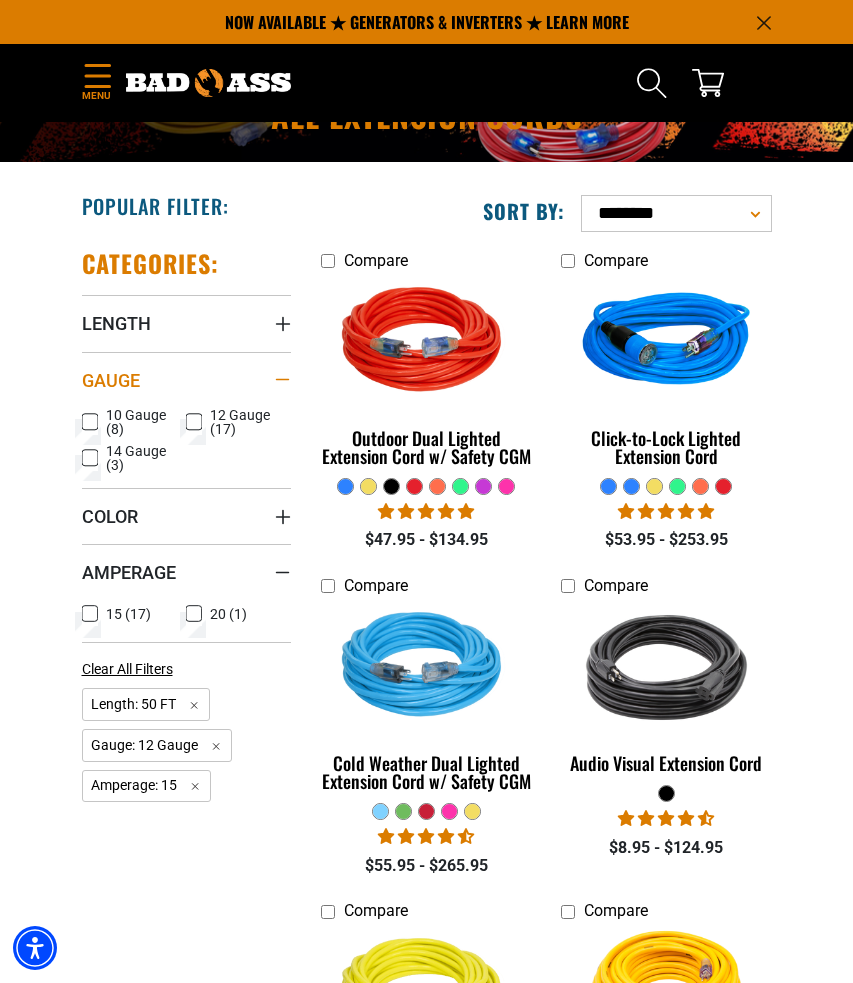 click on "Gauge" at bounding box center [187, 380] 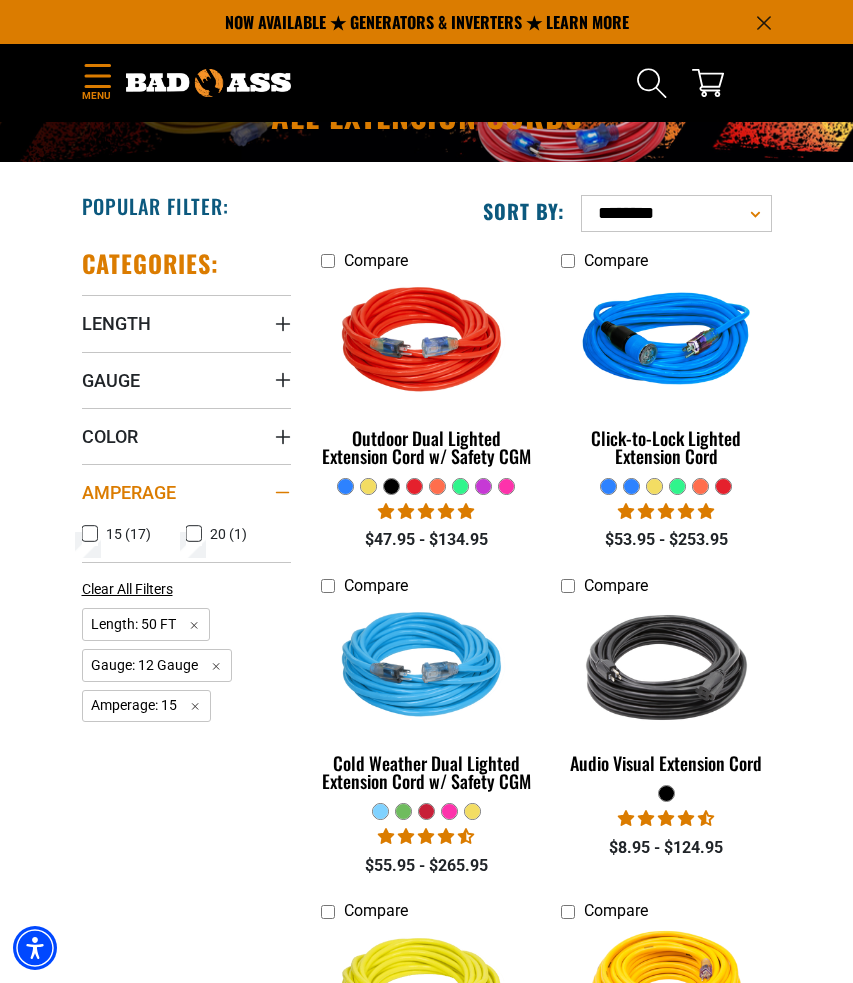 click on "Amperage" at bounding box center [187, 492] 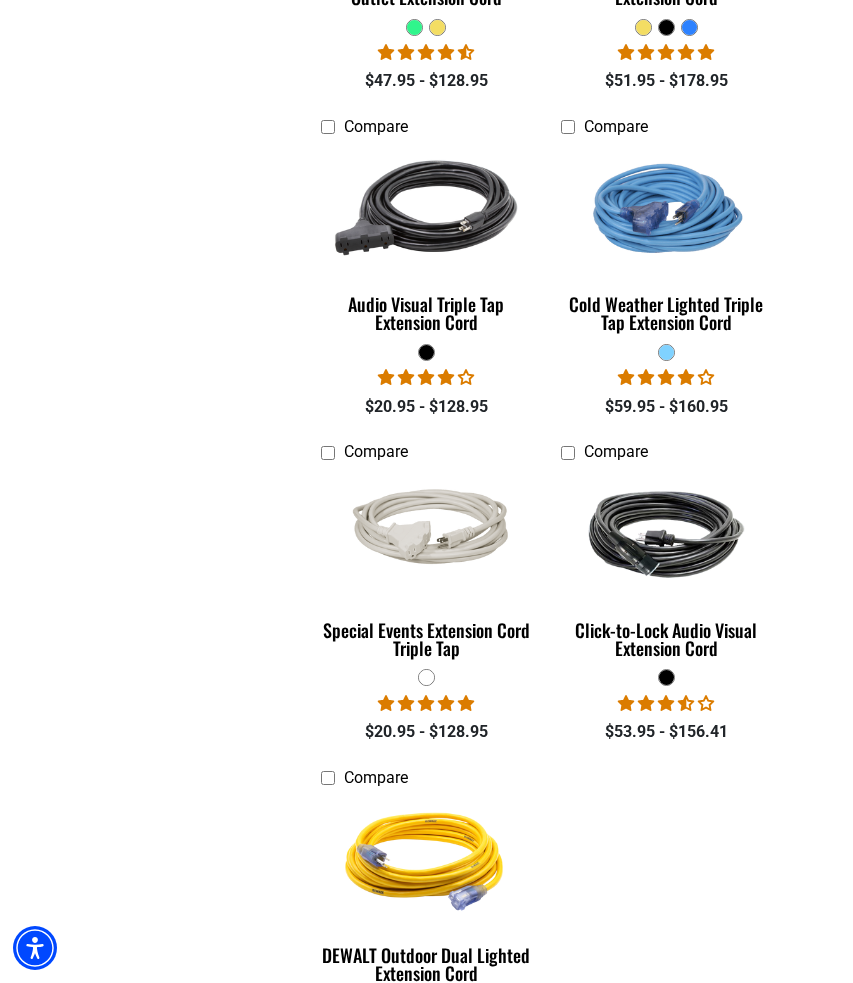 scroll, scrollTop: 2345, scrollLeft: 0, axis: vertical 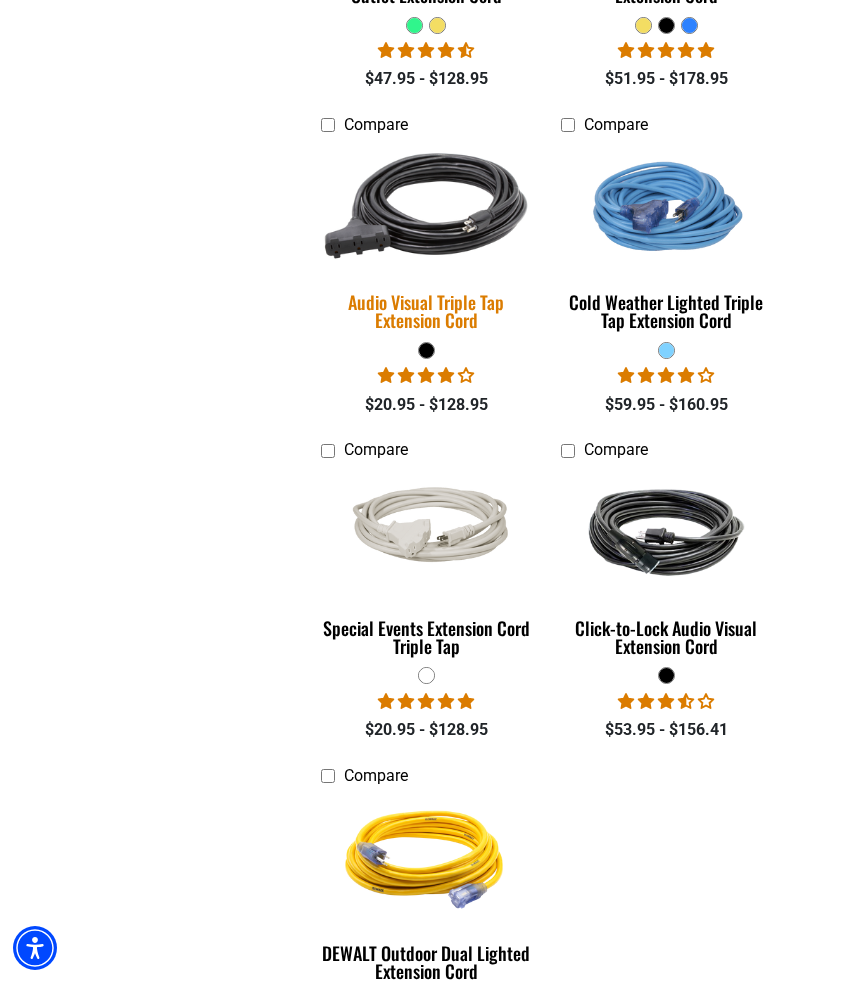 click on "Audio Visual Triple Tap Extension Cord" at bounding box center [426, 311] 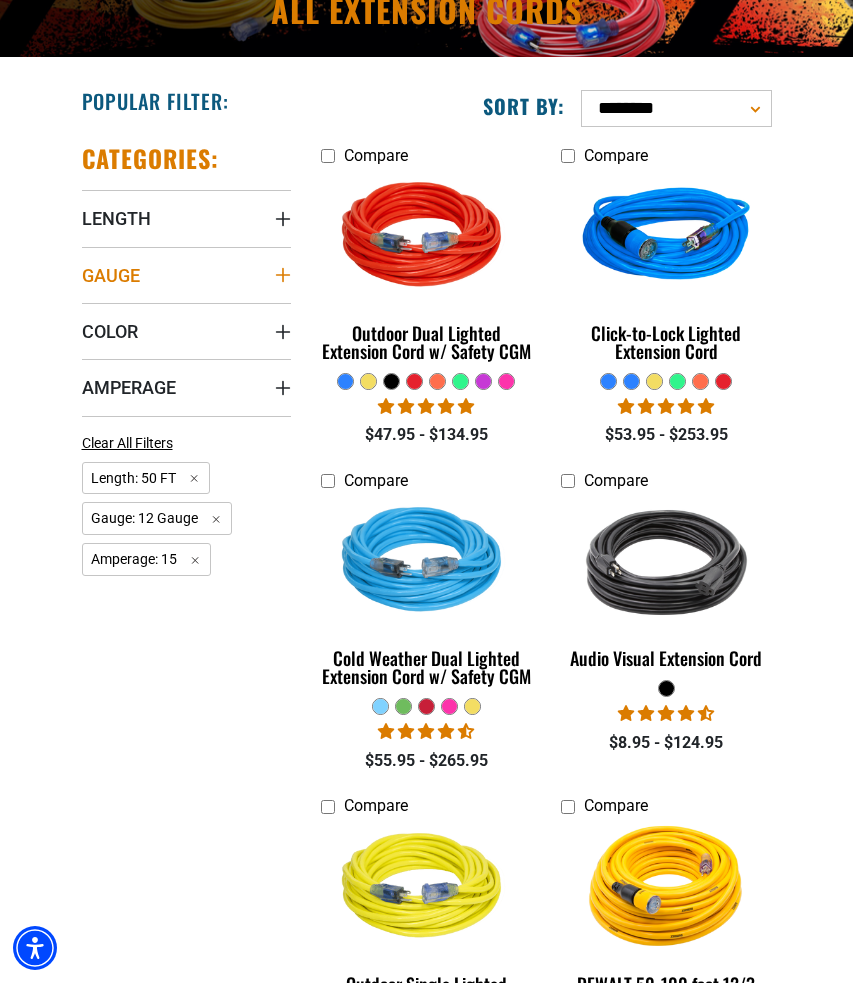 scroll, scrollTop: 365, scrollLeft: 0, axis: vertical 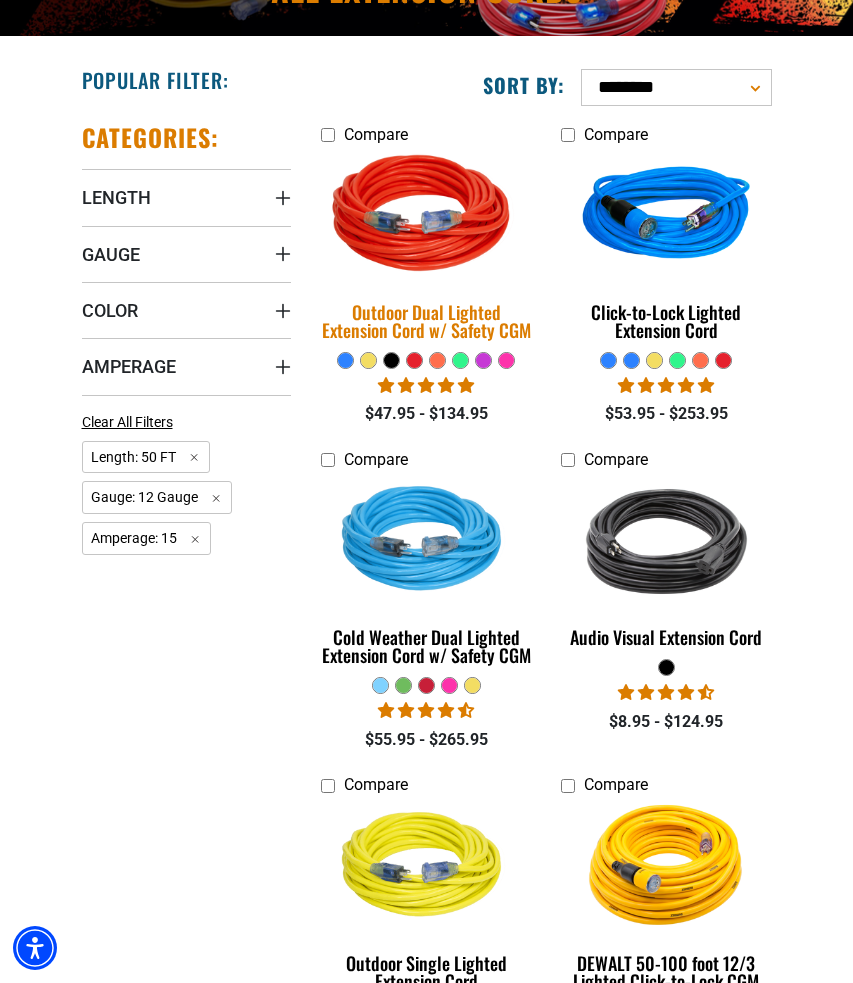 click on "Outdoor Dual Lighted Extension Cord w/ Safety CGM" at bounding box center [426, 321] 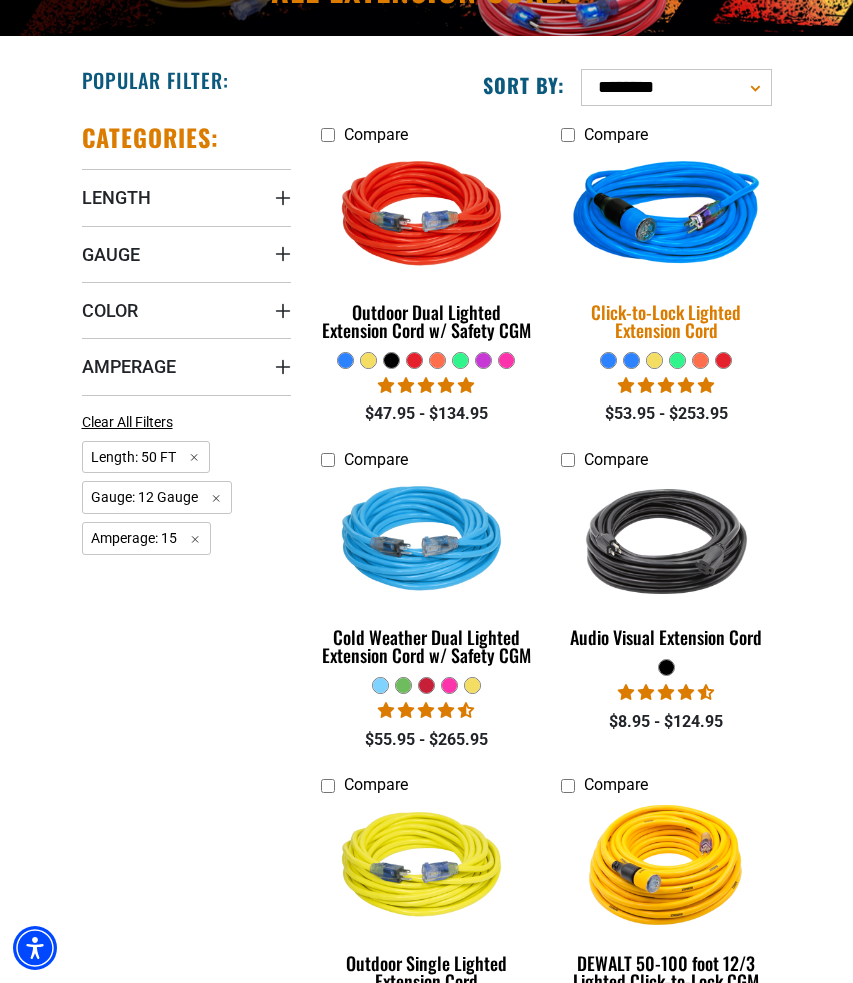 click at bounding box center [666, 216] 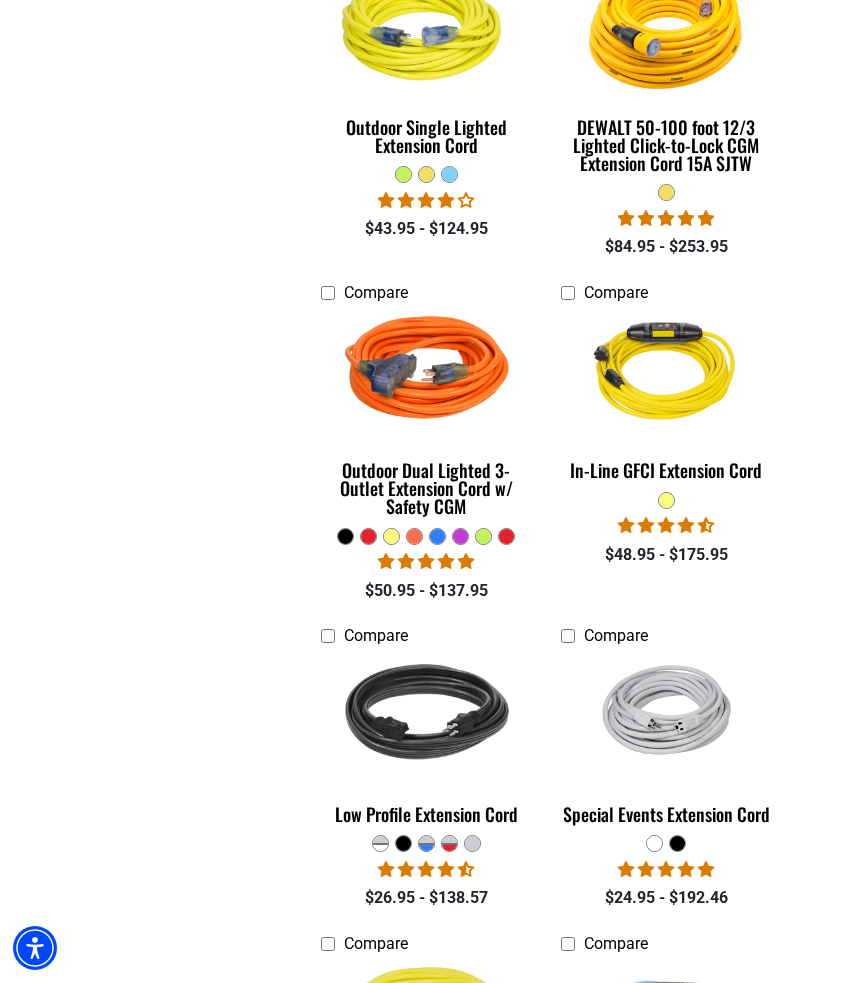 scroll, scrollTop: 1221, scrollLeft: 0, axis: vertical 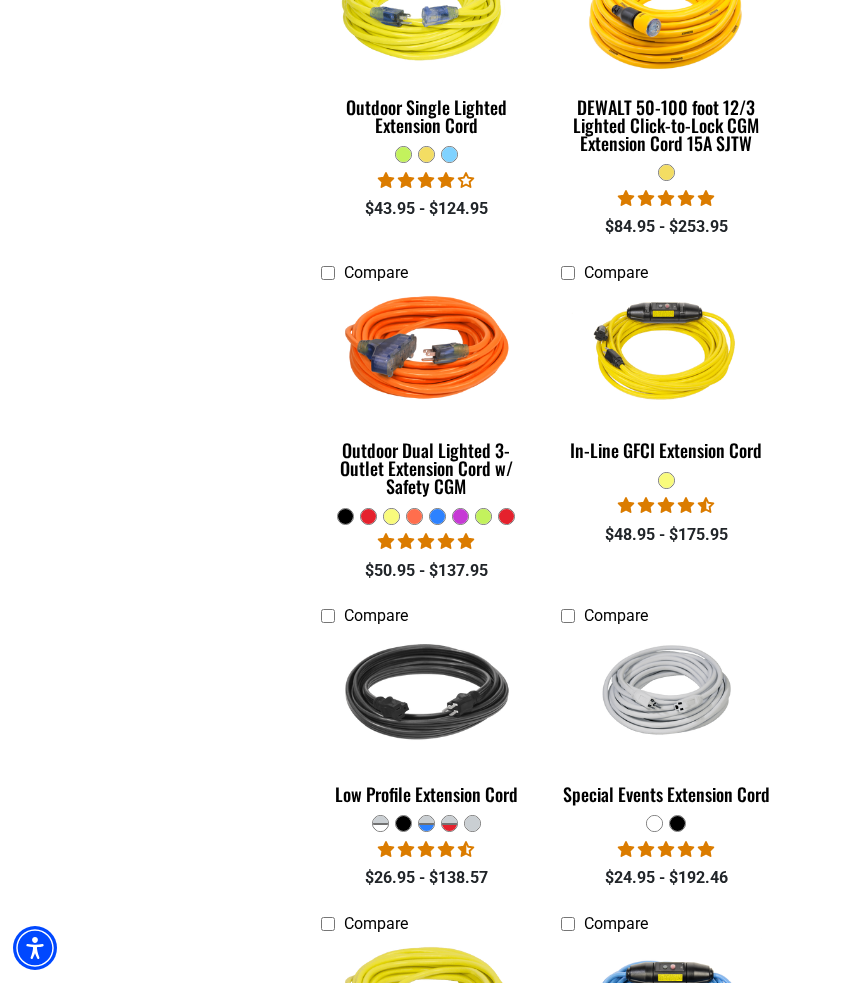 click on "Categories:
Length
Length
3 FT (2)
3 FT (2 products)
5 FT (1) 5 FT (1 product)
Gauge" at bounding box center [187, 731] 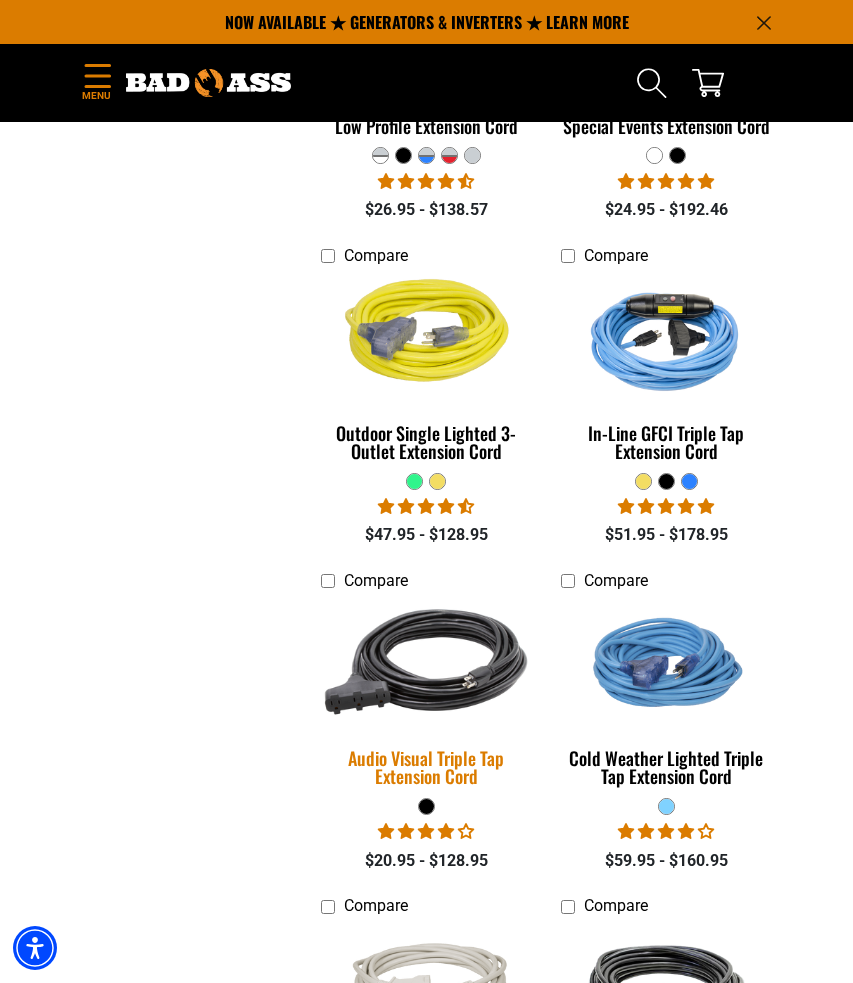 scroll, scrollTop: 1886, scrollLeft: 0, axis: vertical 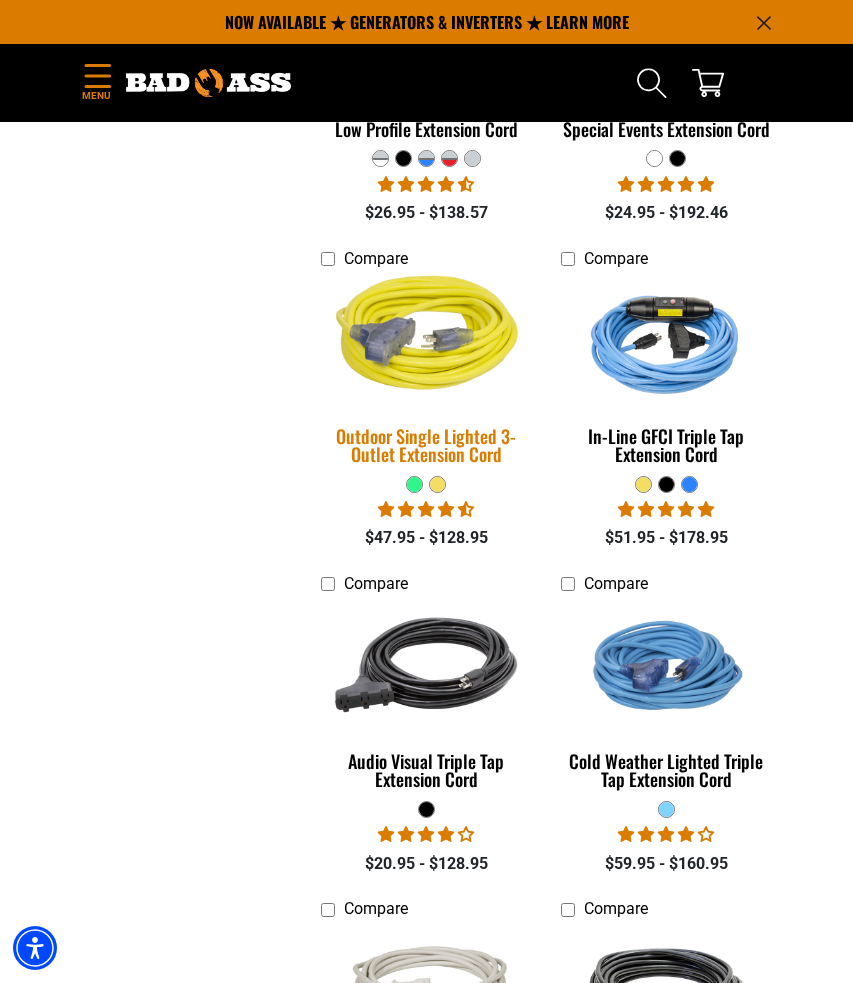 click on "Outdoor Single Lighted 3-Outlet Extension Cord" at bounding box center (426, 445) 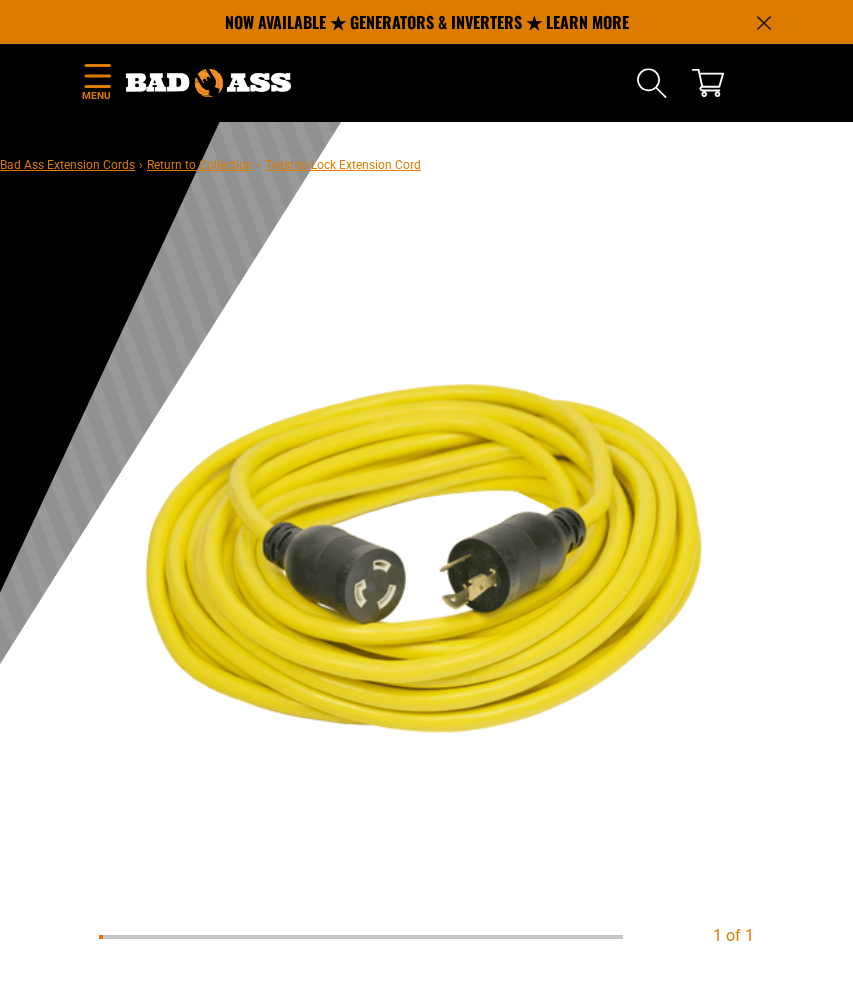 scroll, scrollTop: 0, scrollLeft: 0, axis: both 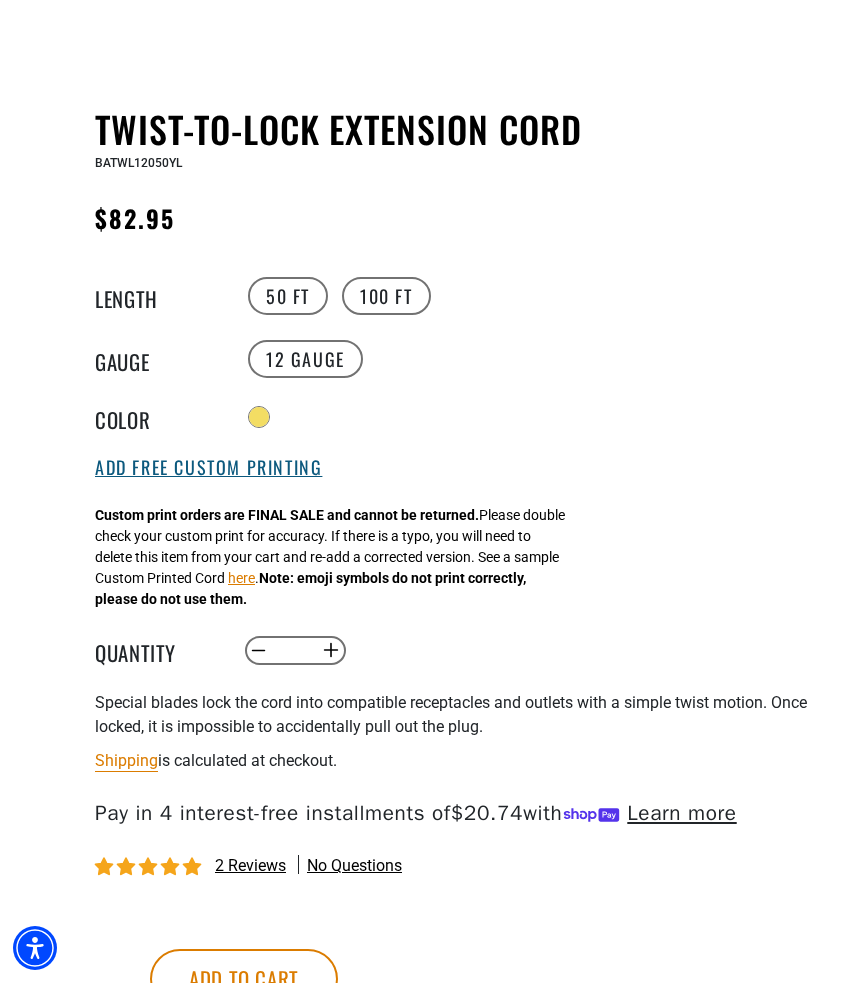 click on "Add Free Custom Printing" at bounding box center [208, 468] 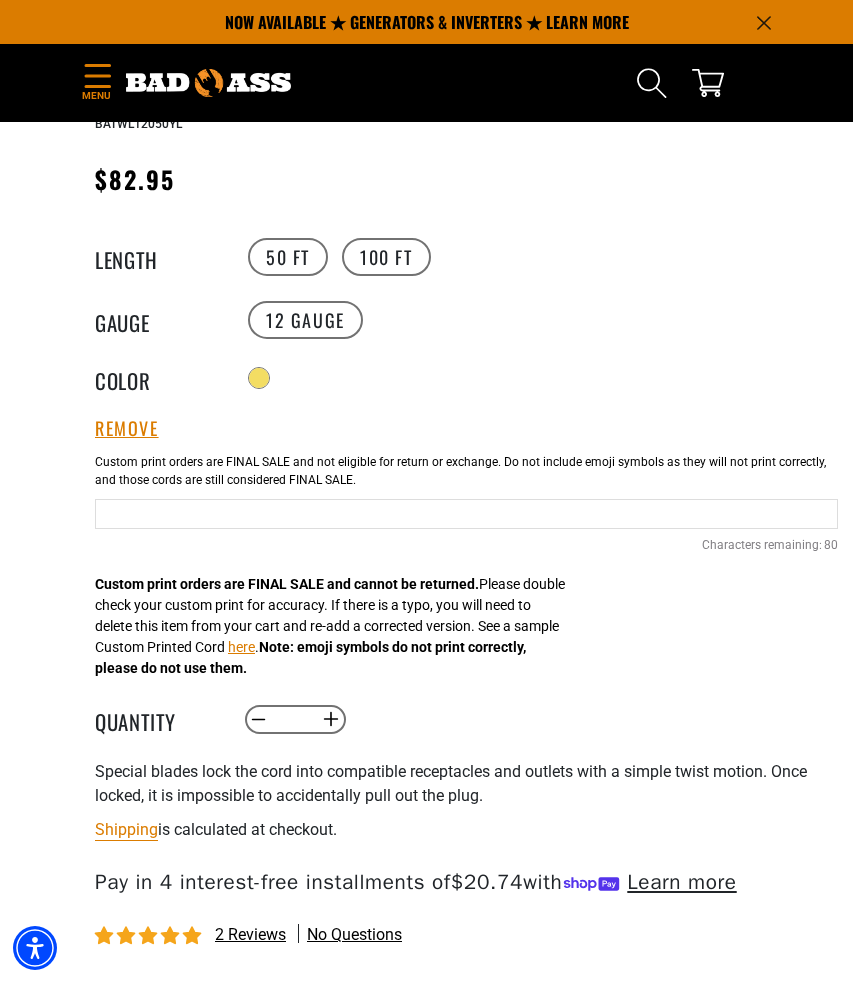 scroll, scrollTop: 926, scrollLeft: 0, axis: vertical 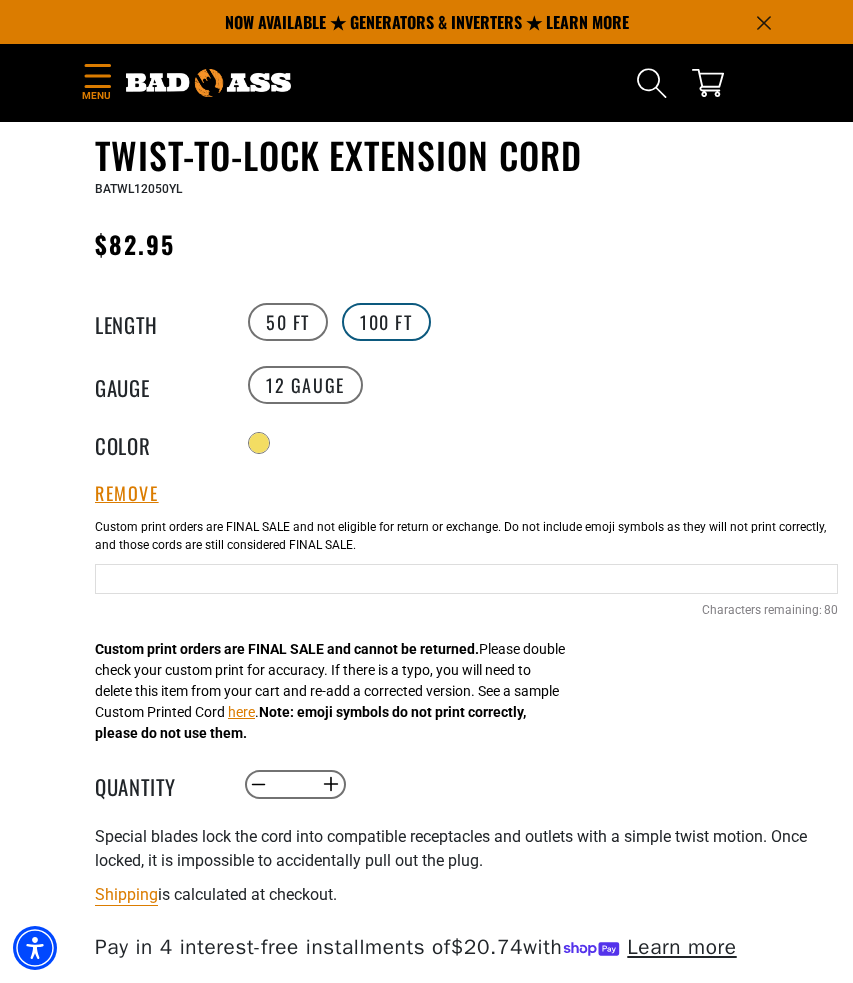 click on "100 FT" at bounding box center (386, 322) 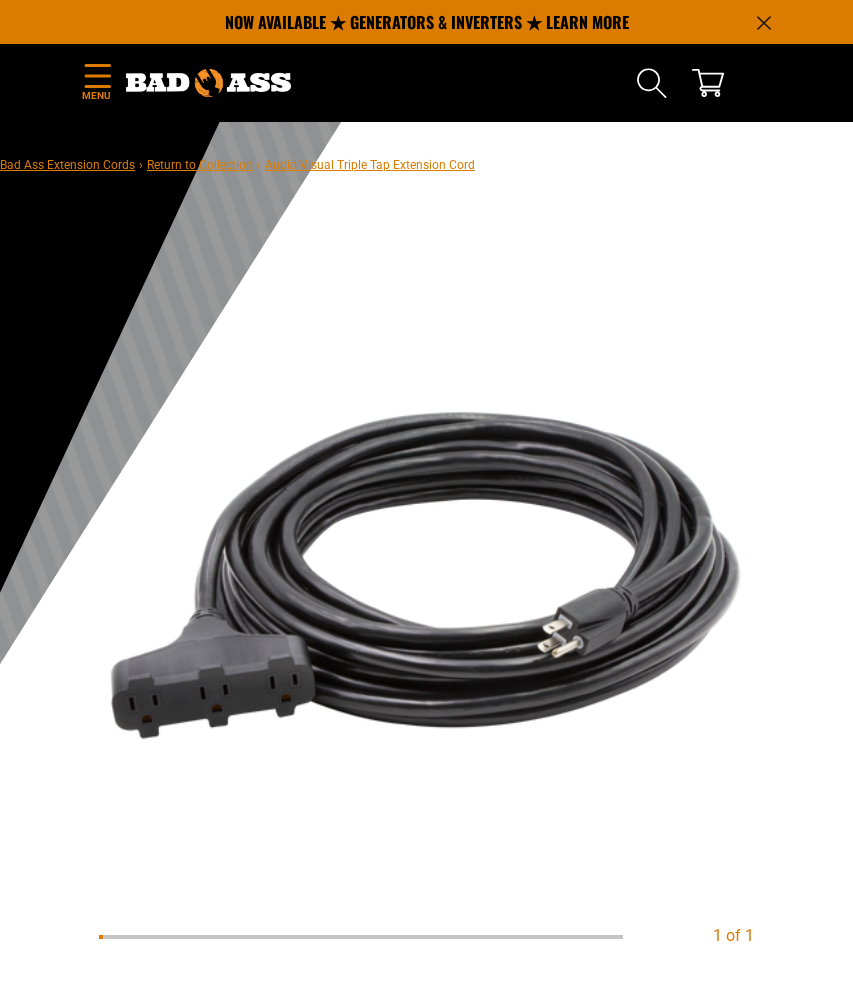 scroll, scrollTop: 0, scrollLeft: 0, axis: both 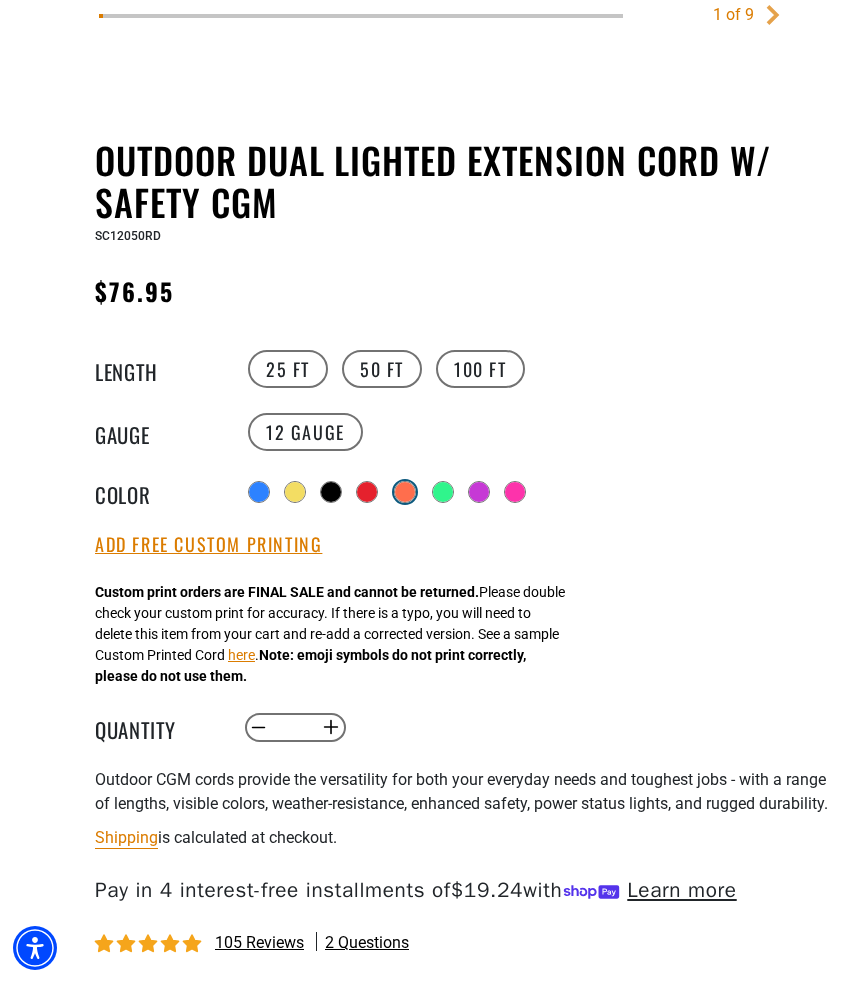 click at bounding box center (405, 492) 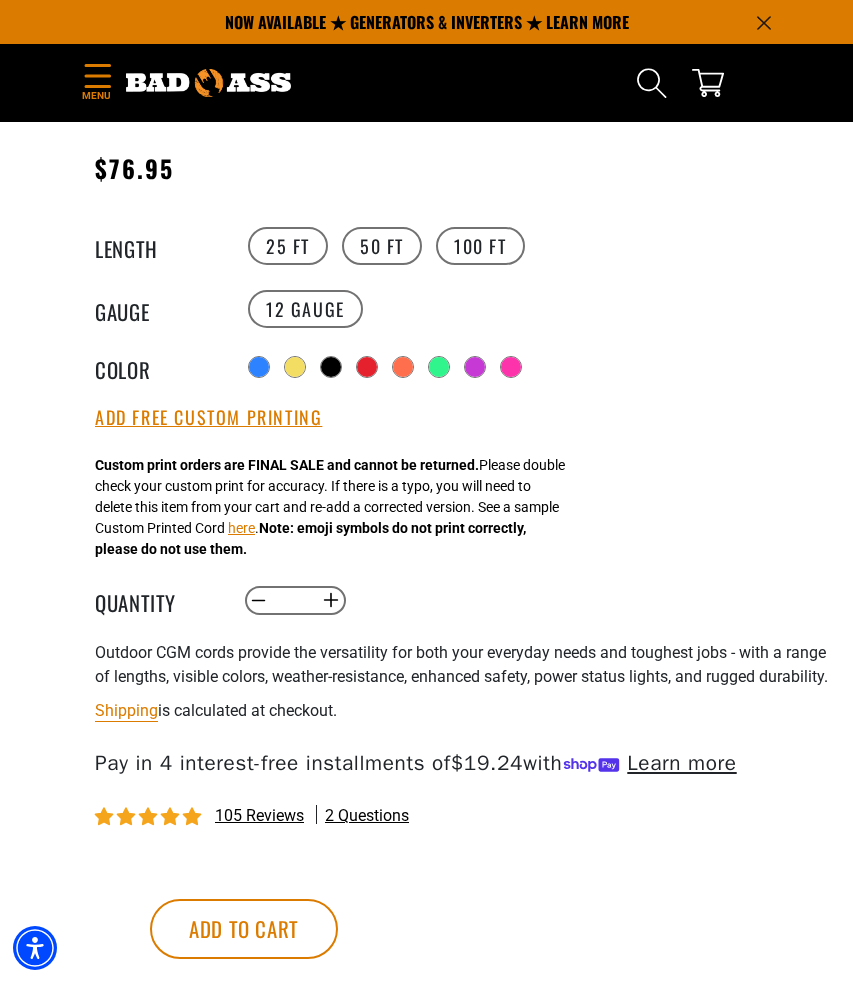 scroll, scrollTop: 1042, scrollLeft: 0, axis: vertical 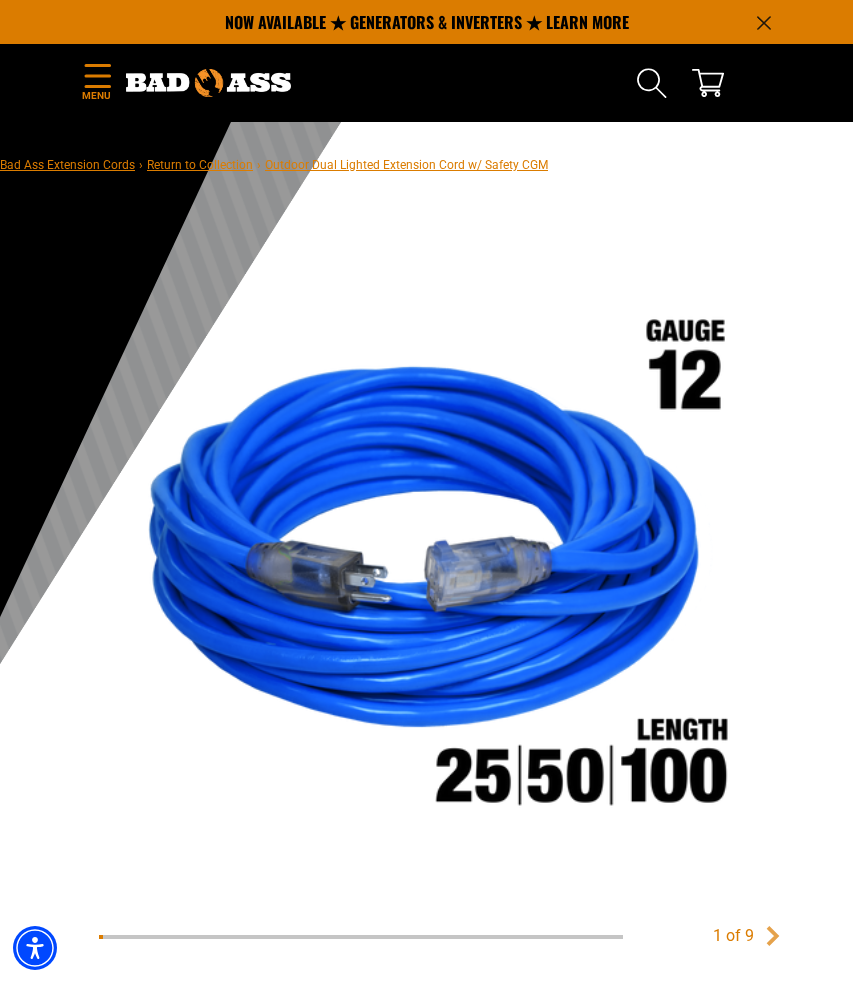 click at bounding box center [208, 83] 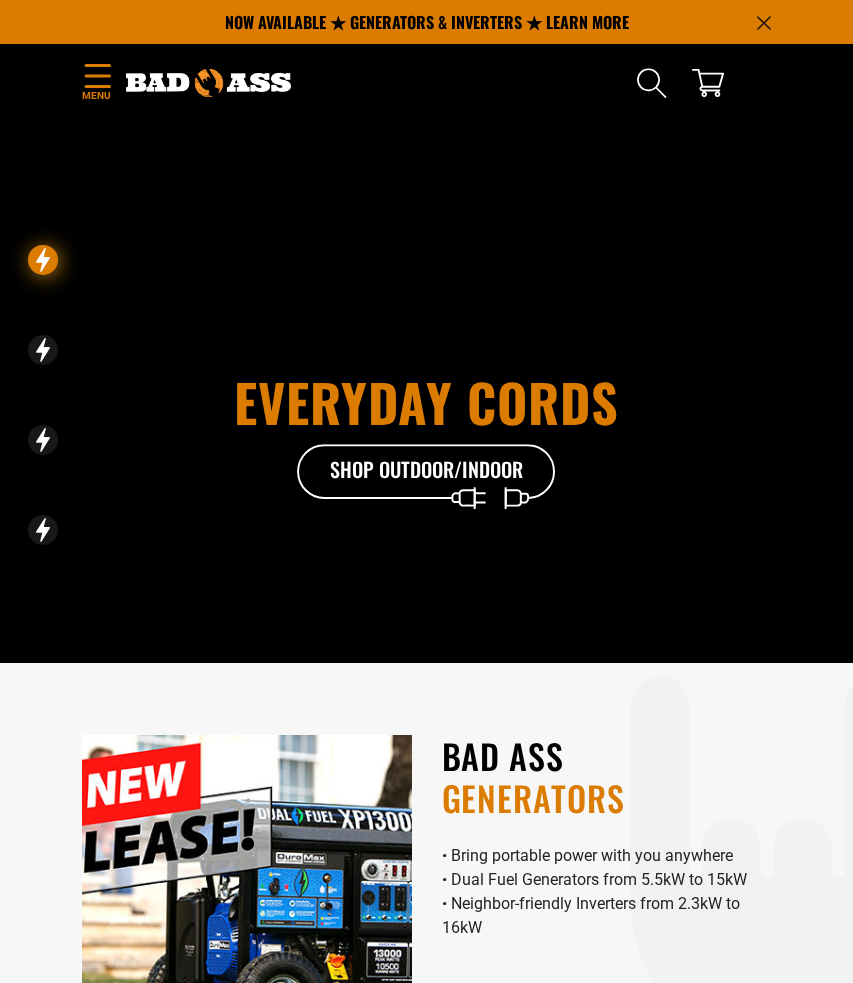 scroll, scrollTop: 0, scrollLeft: 0, axis: both 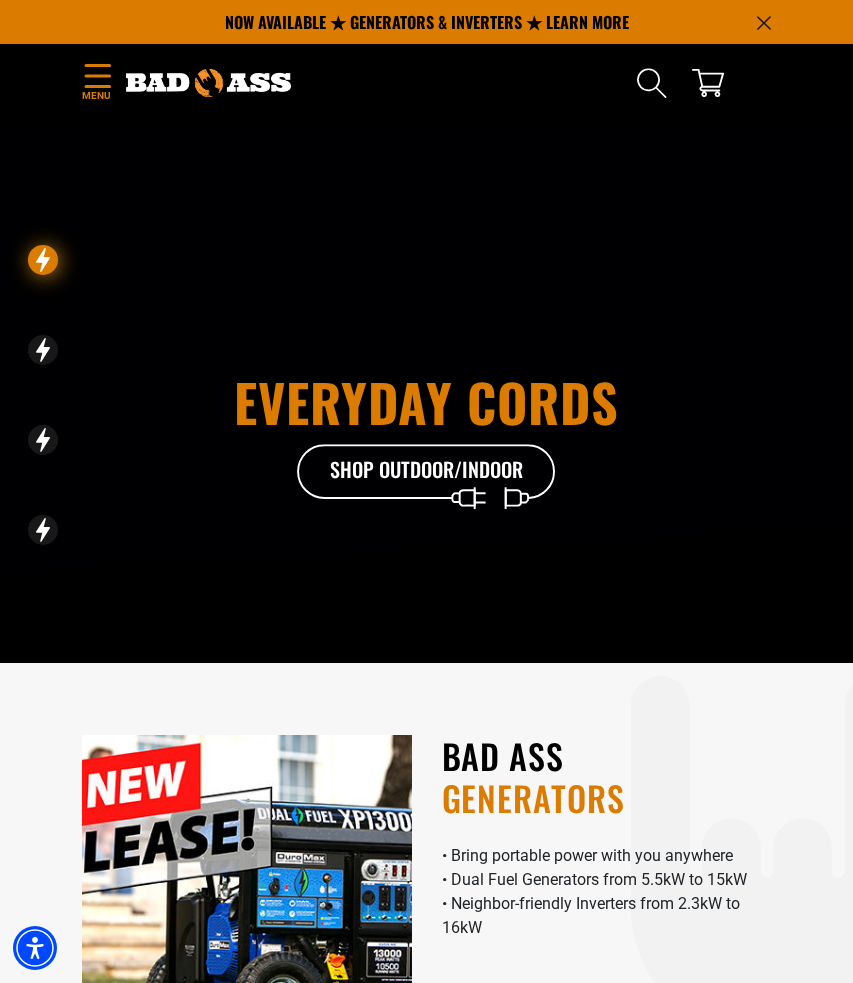 click 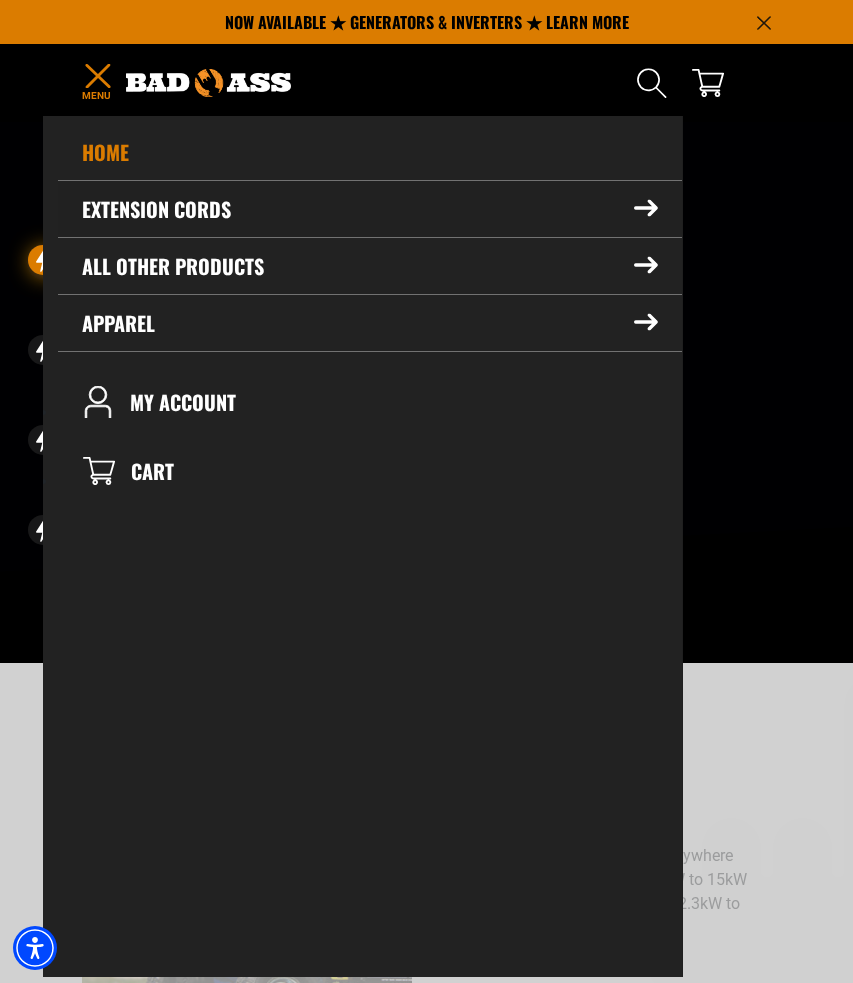 click on "Extension Cords" at bounding box center [370, 209] 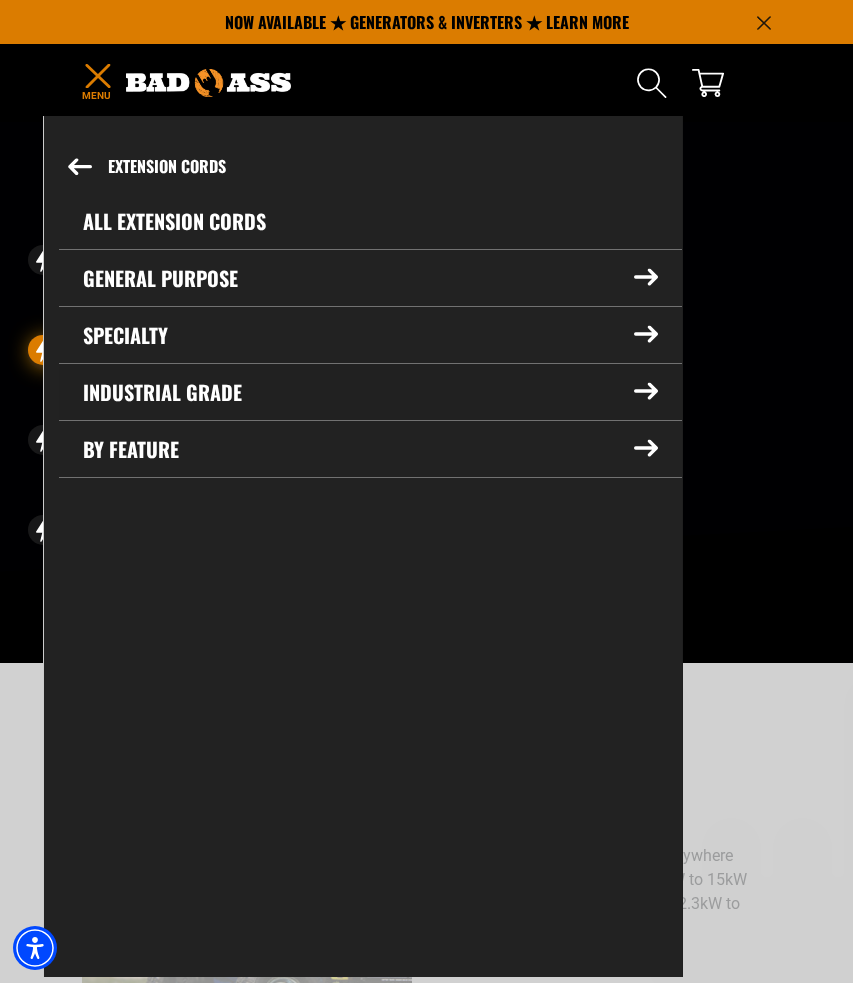 click on "Industrial Grade" at bounding box center (370, 392) 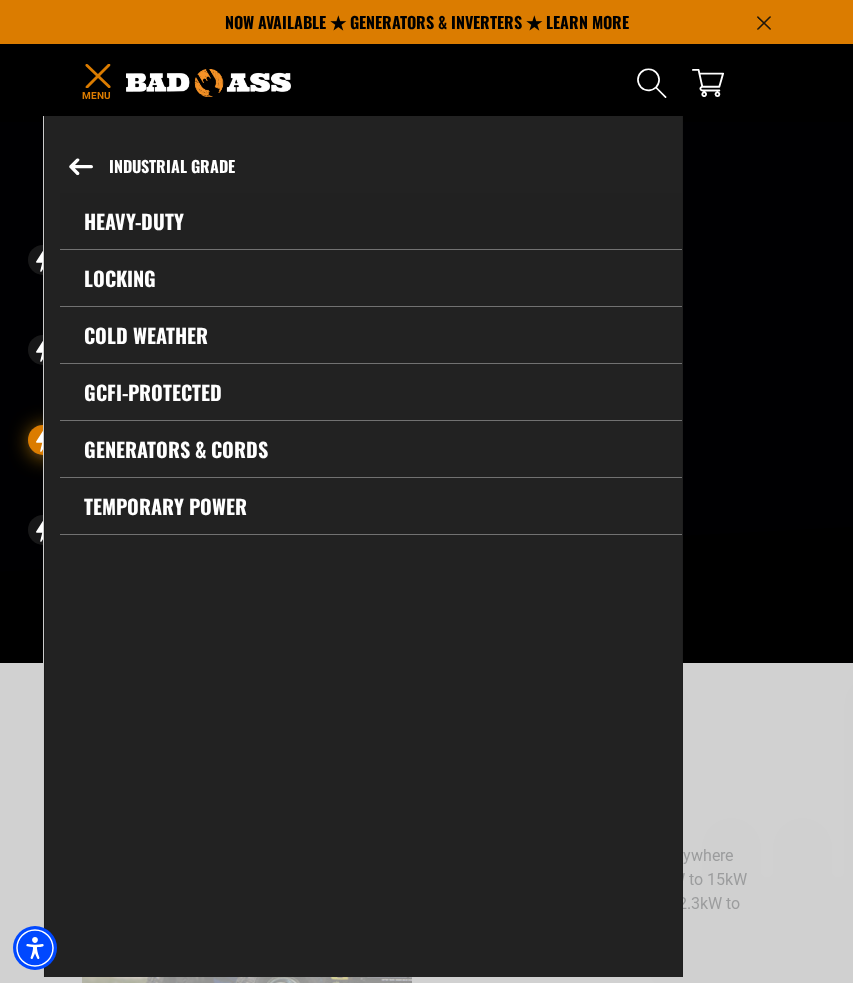 click on "Heavy-Duty" at bounding box center (371, 221) 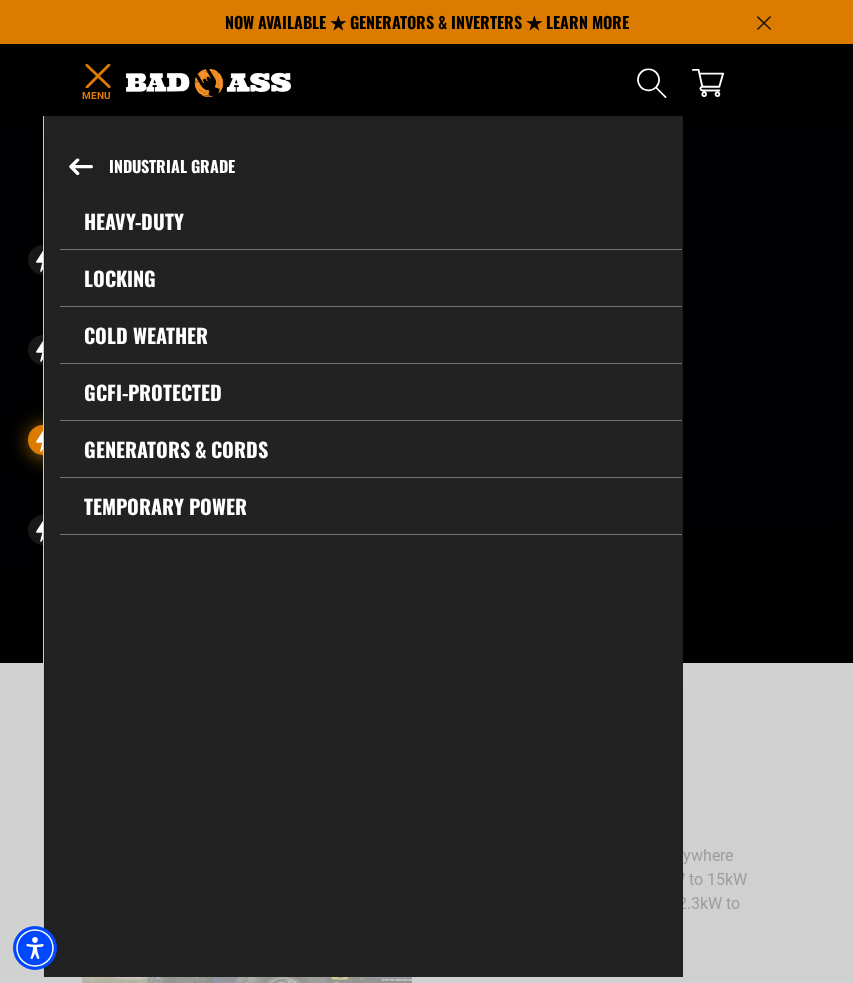 click on "Industrial Grade" at bounding box center (363, 166) 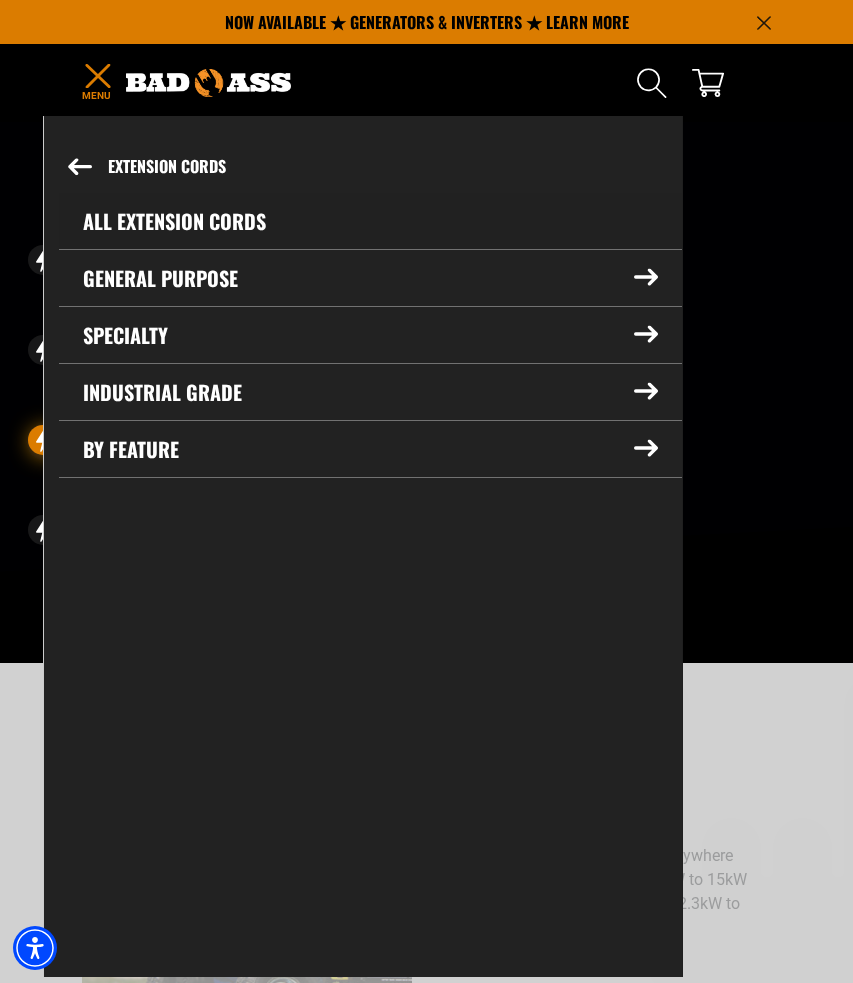 click on "All Extension Cords" at bounding box center (370, 221) 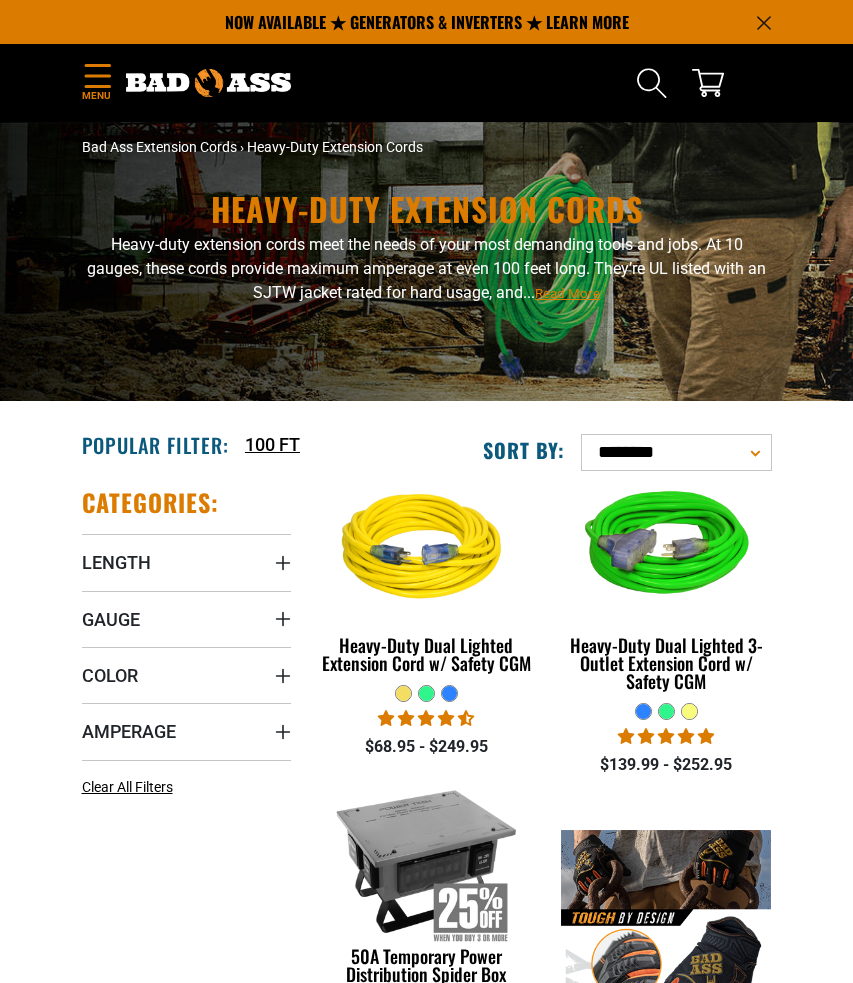 scroll, scrollTop: 0, scrollLeft: 0, axis: both 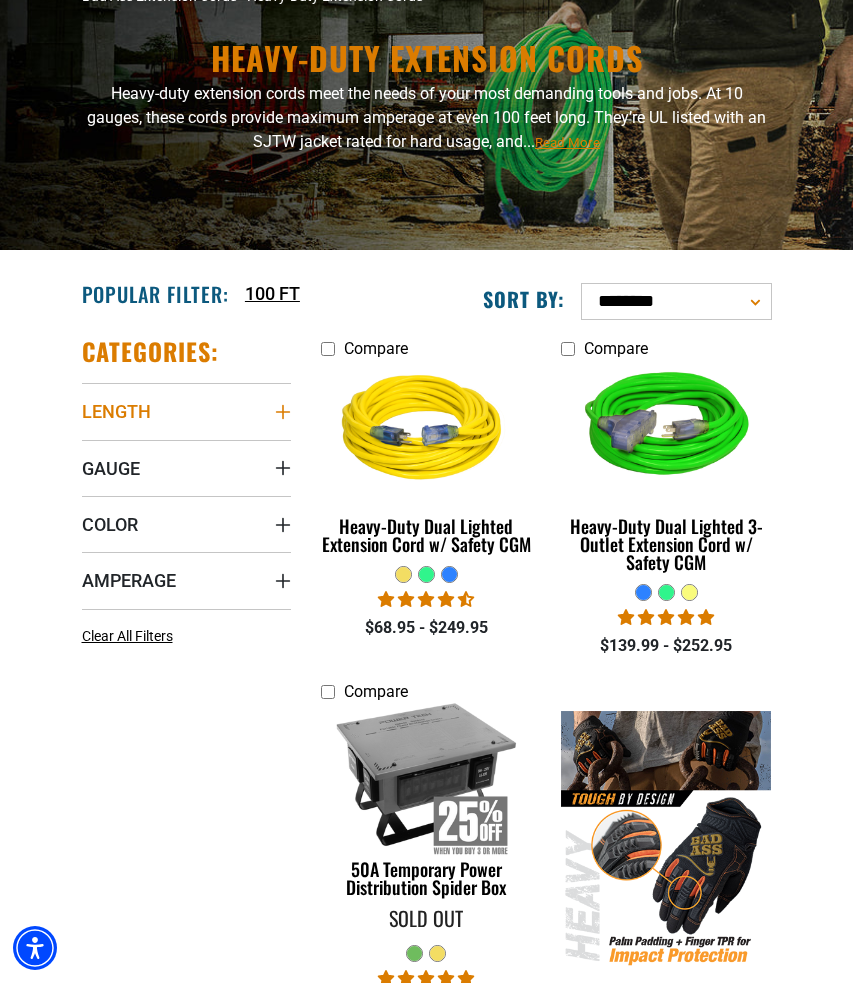 click on "Length" at bounding box center [187, 411] 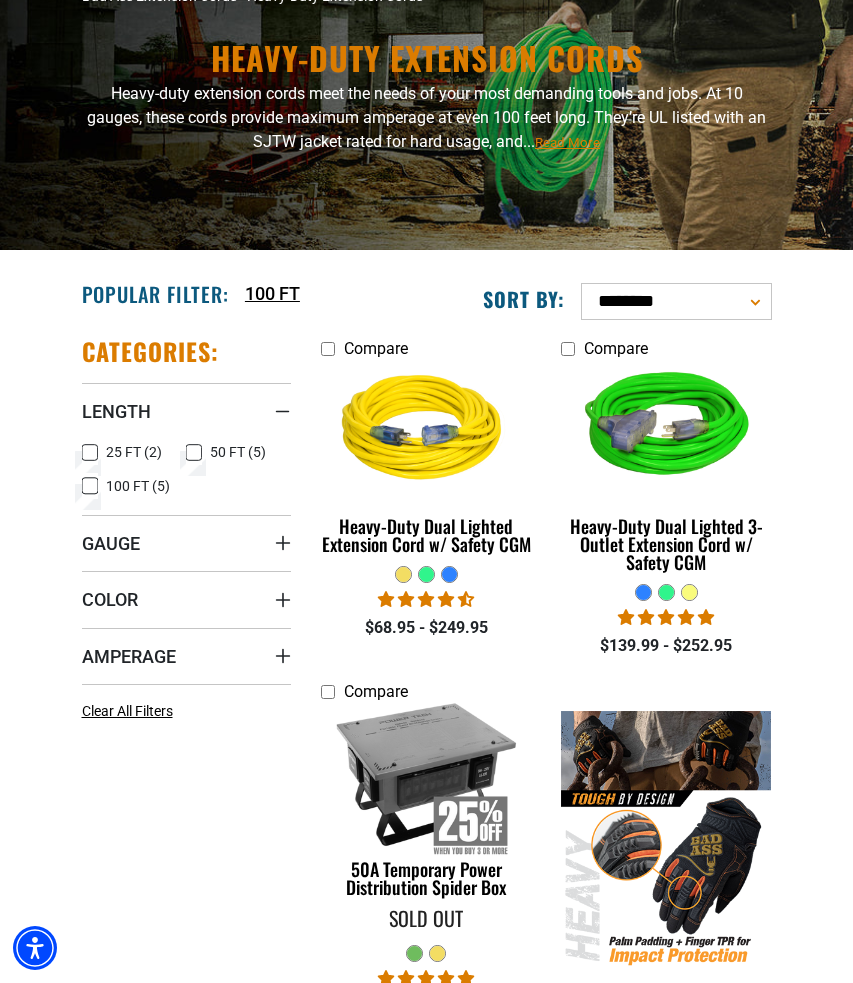 click 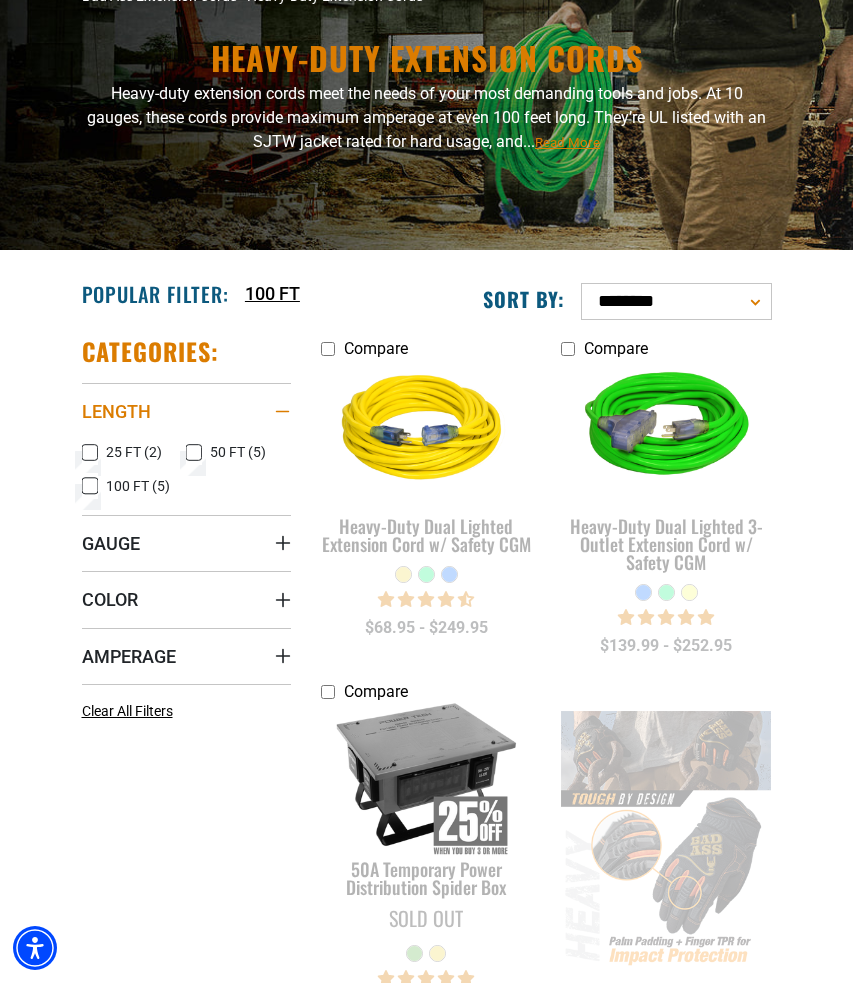 click on "Length" at bounding box center (187, 411) 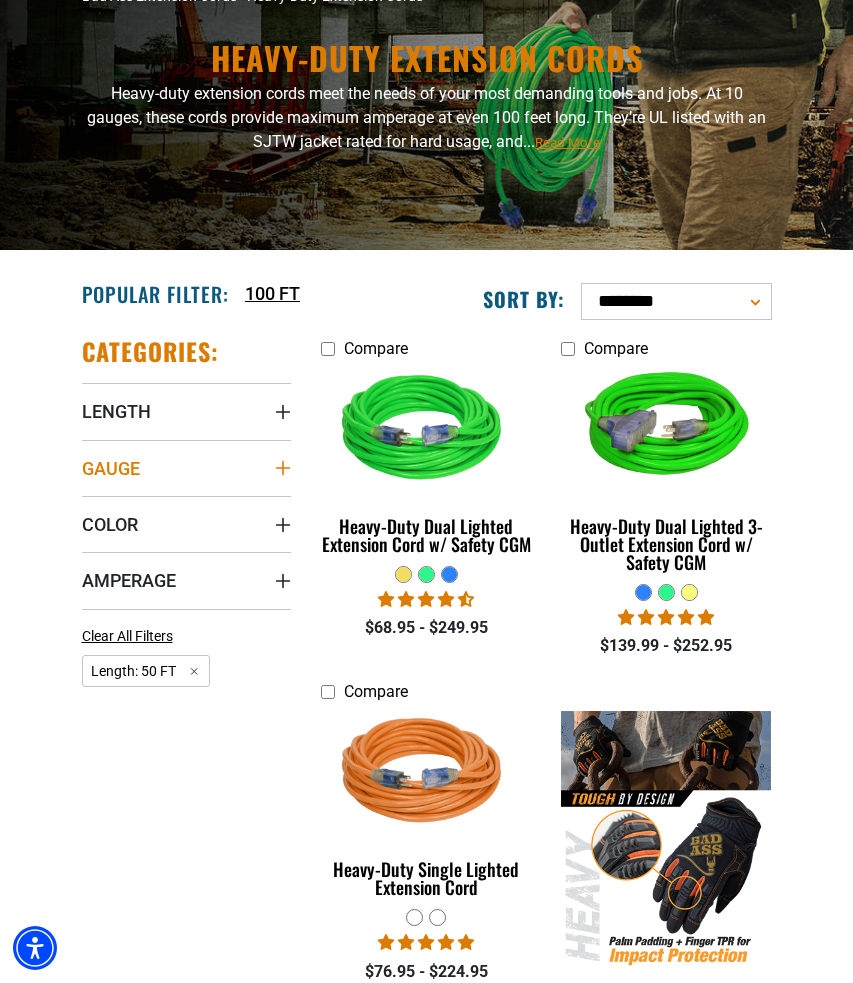 click on "Gauge" at bounding box center (111, 468) 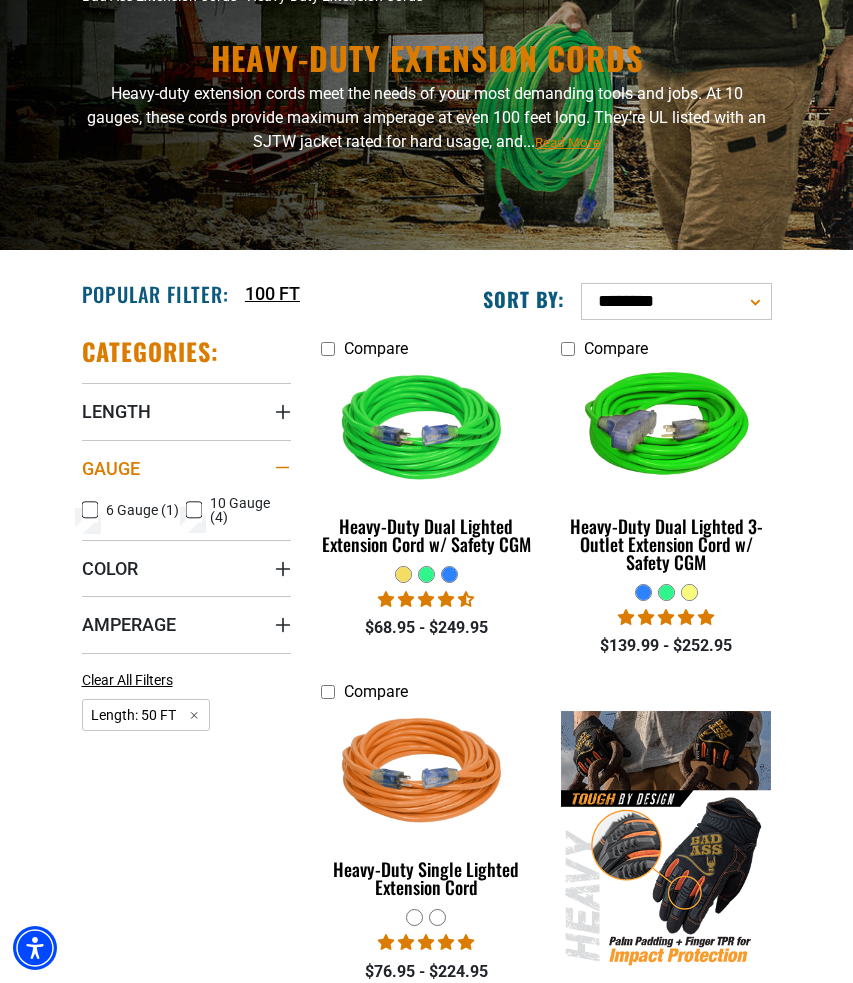 click on "Gauge" at bounding box center [187, 468] 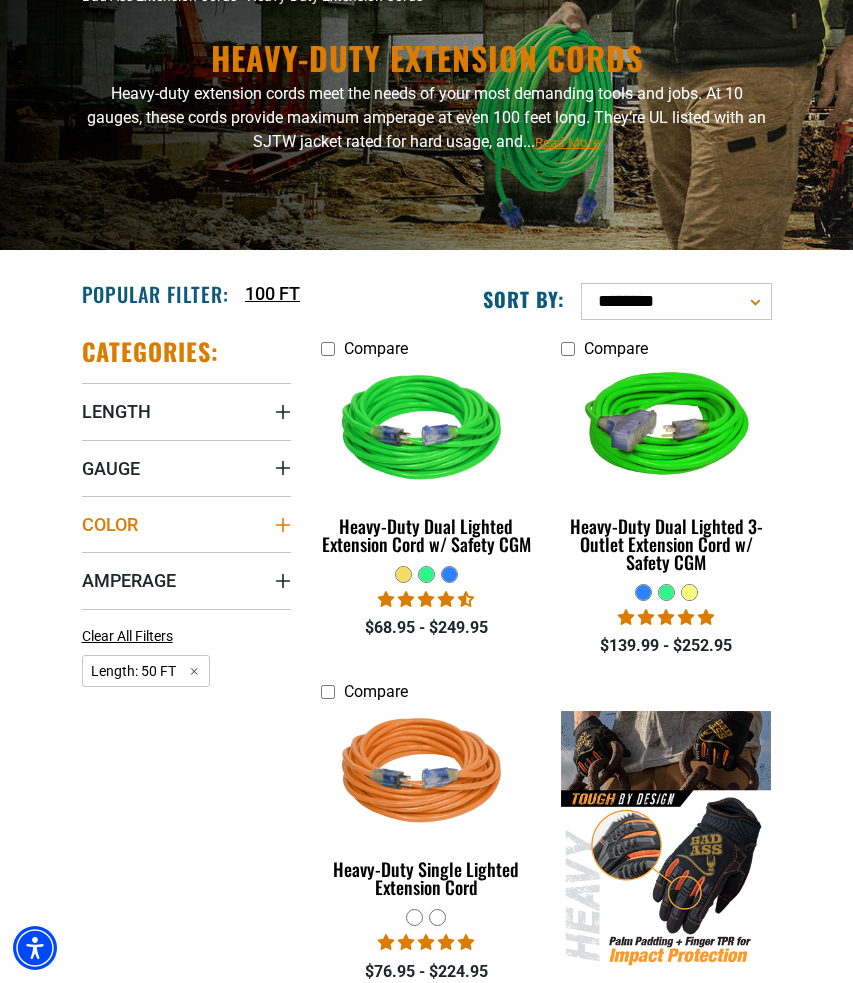click on "Color" at bounding box center (187, 524) 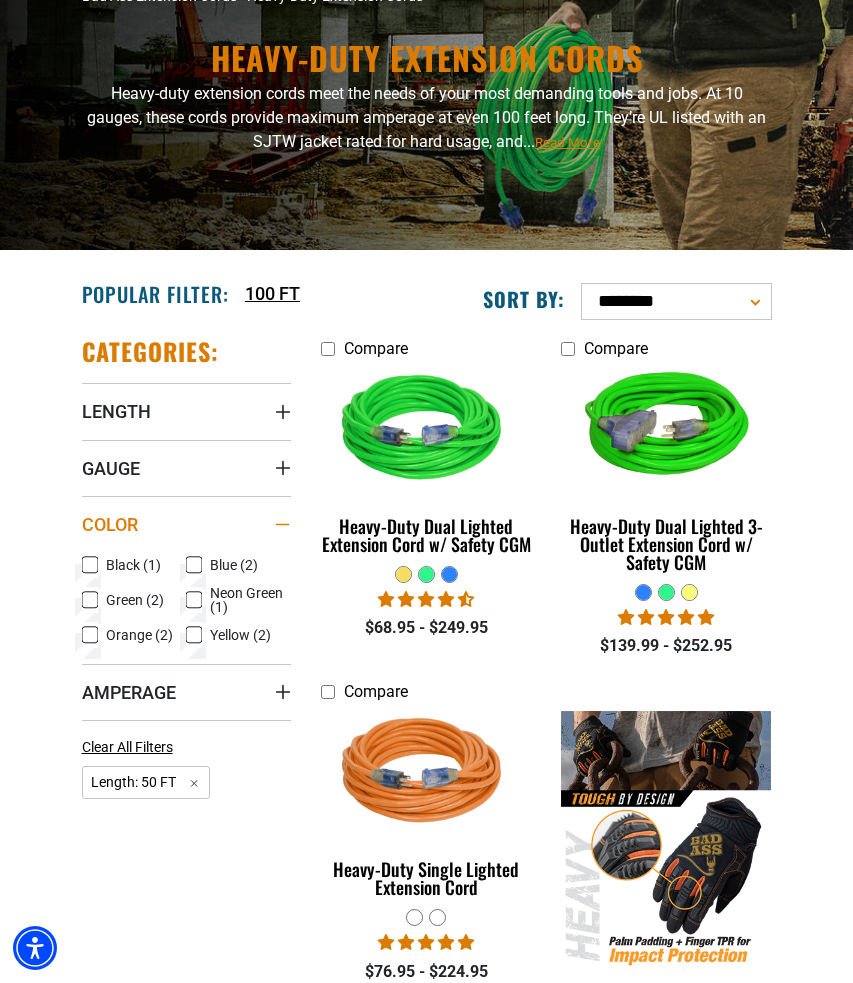 click on "Color" at bounding box center (110, 524) 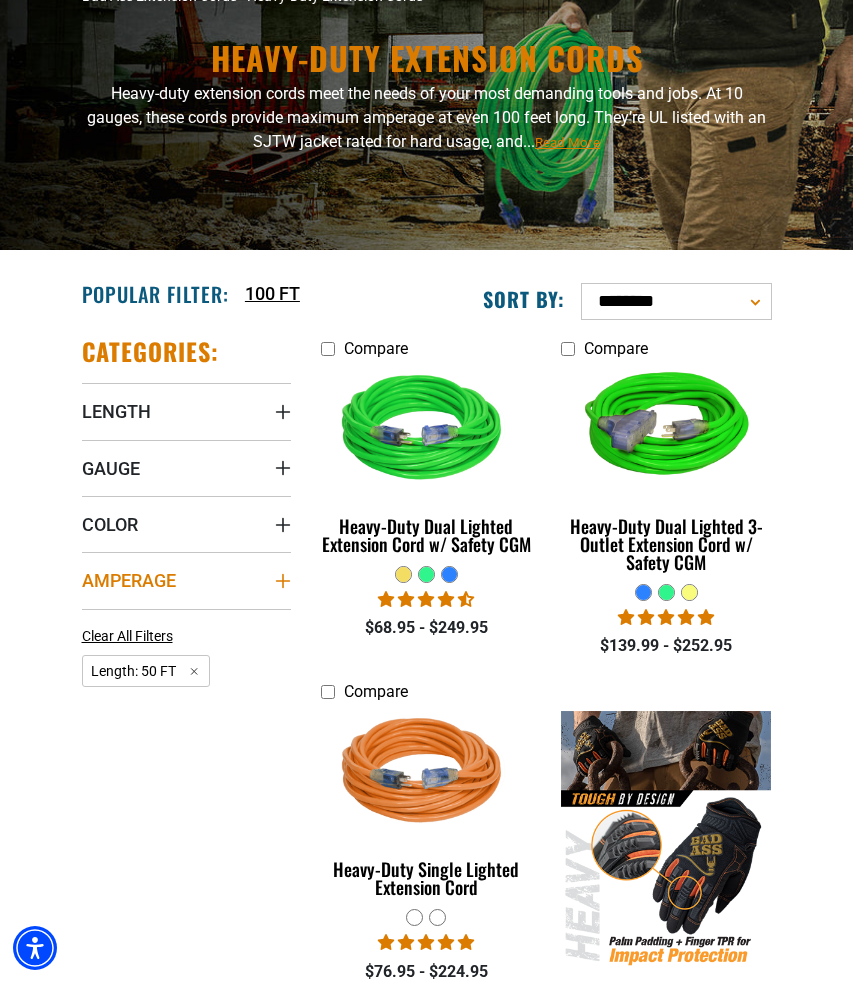 click on "Amperage" at bounding box center (129, 580) 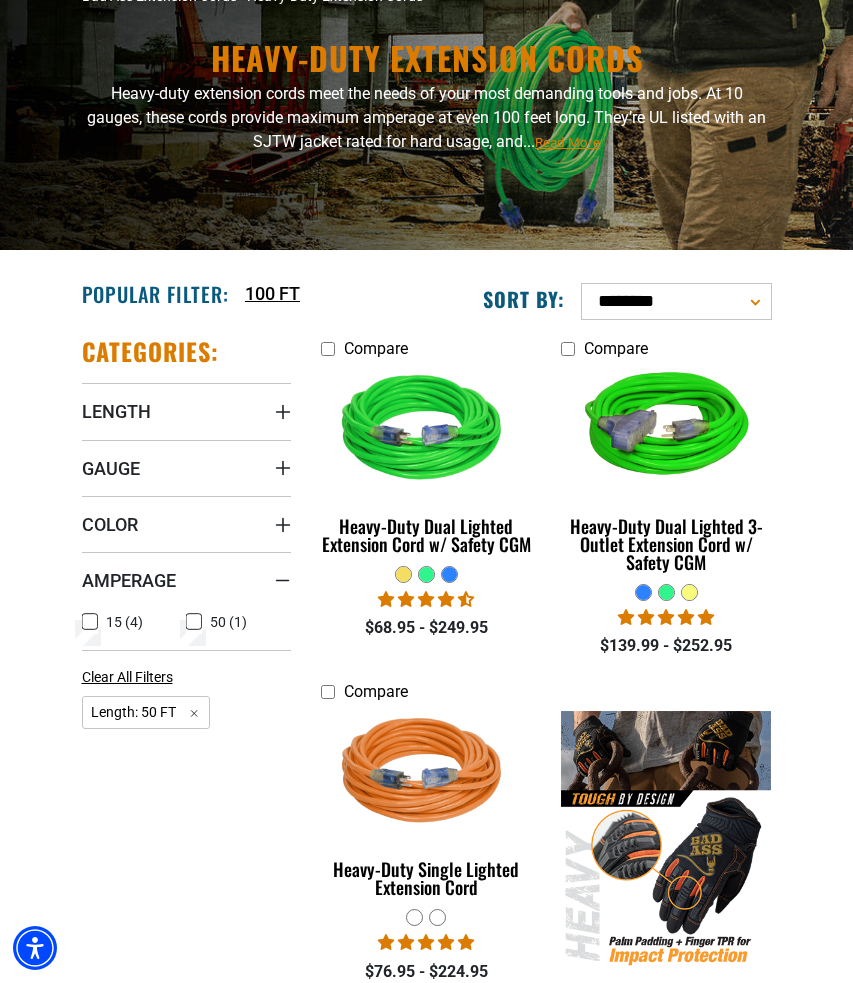 click 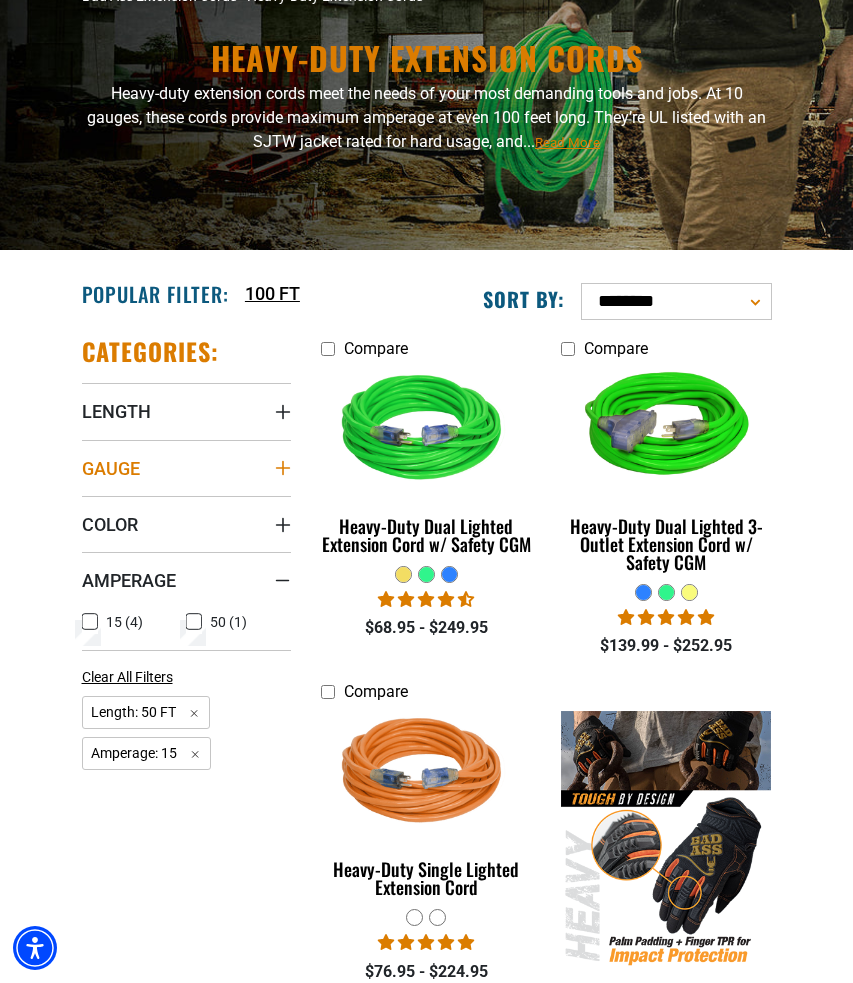 click on "Gauge" at bounding box center [187, 468] 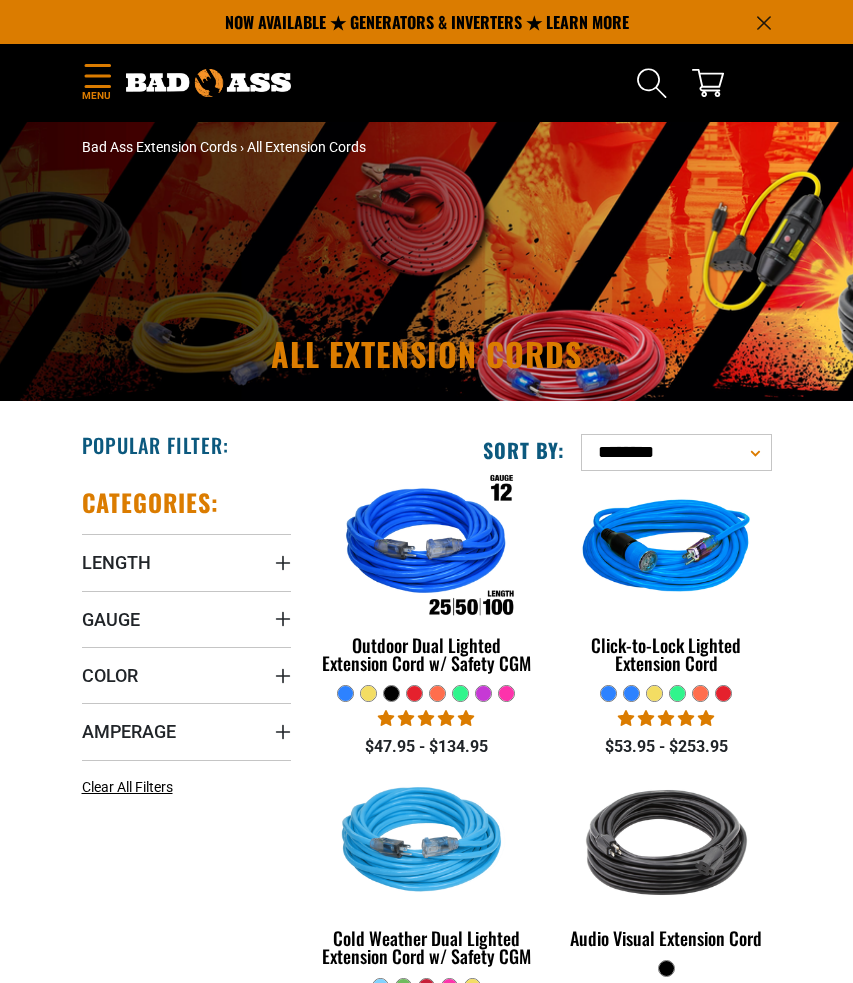 scroll, scrollTop: 0, scrollLeft: 0, axis: both 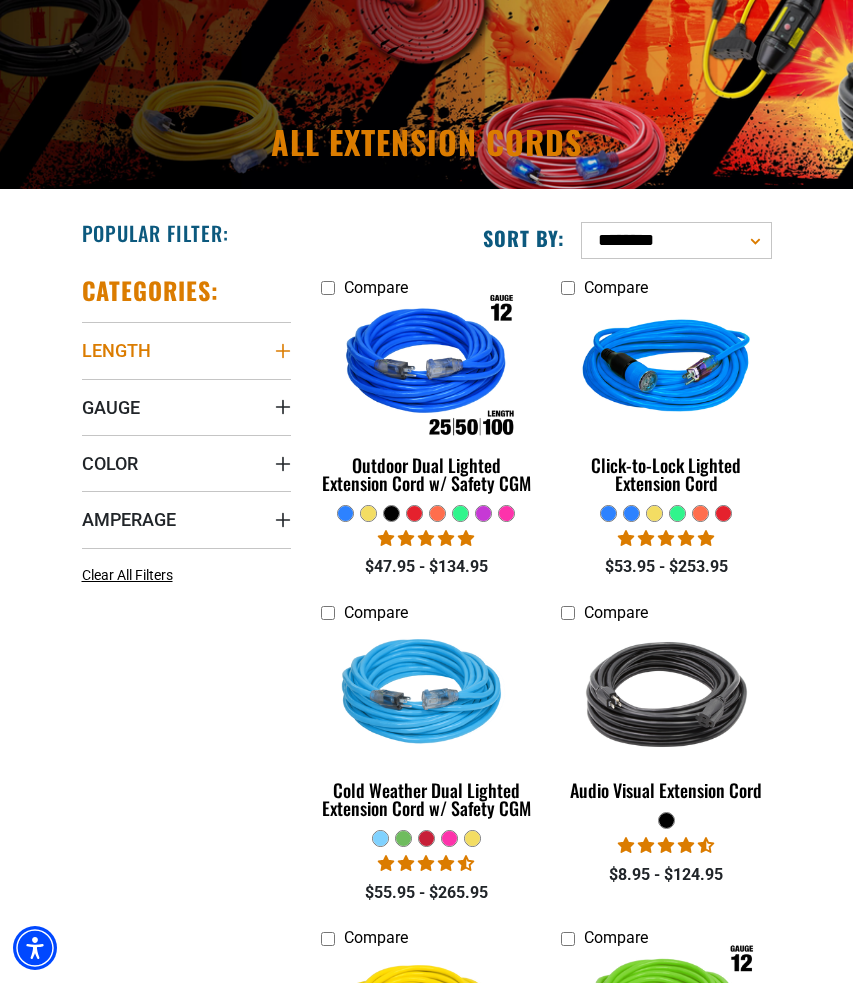 click on "Length" at bounding box center (116, 350) 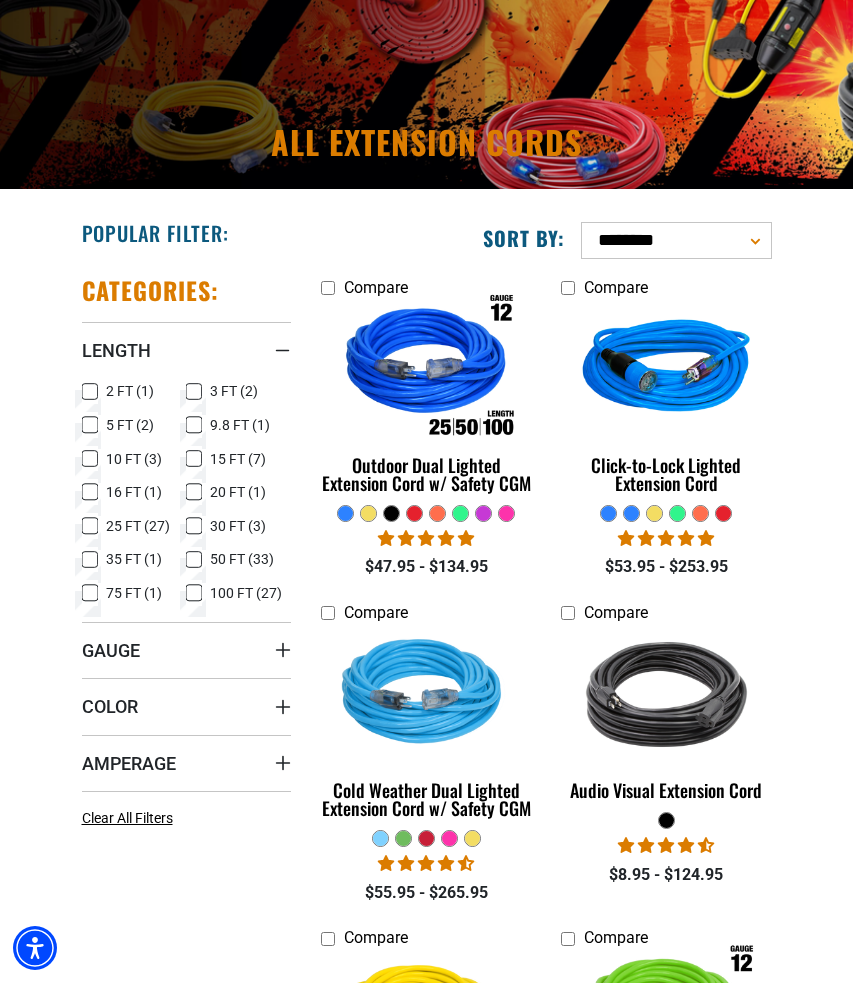 click 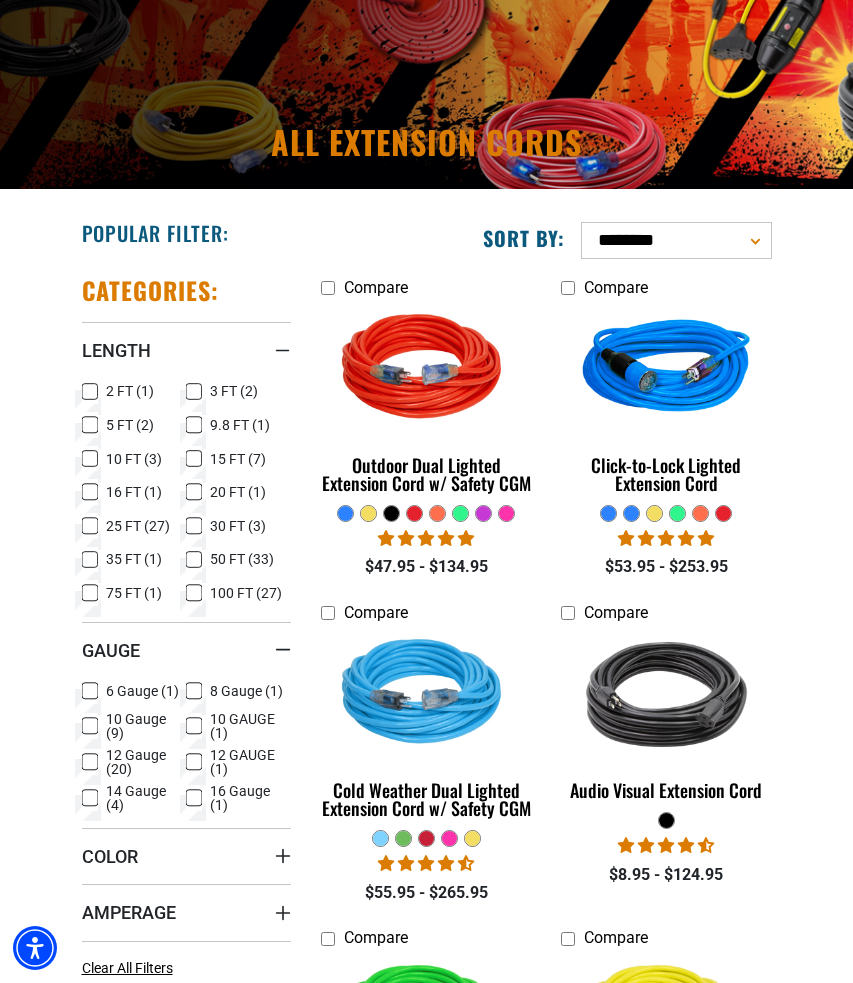 click 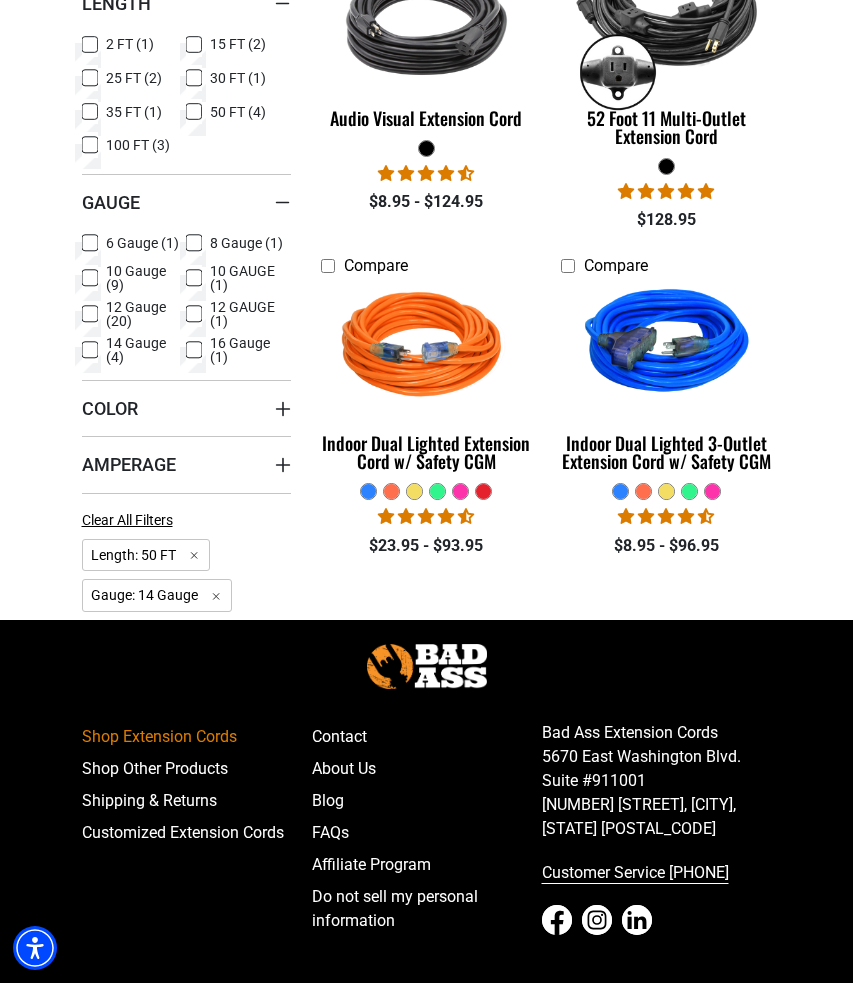 scroll, scrollTop: 559, scrollLeft: 0, axis: vertical 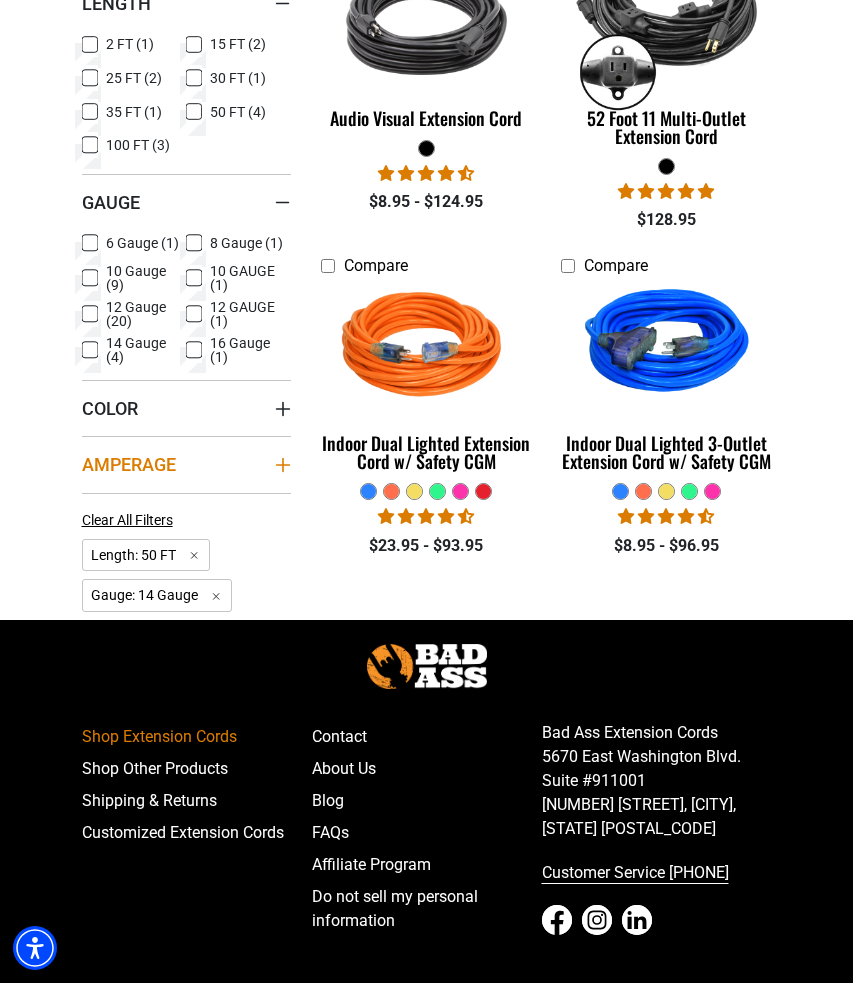 click on "Amperage" at bounding box center (129, 464) 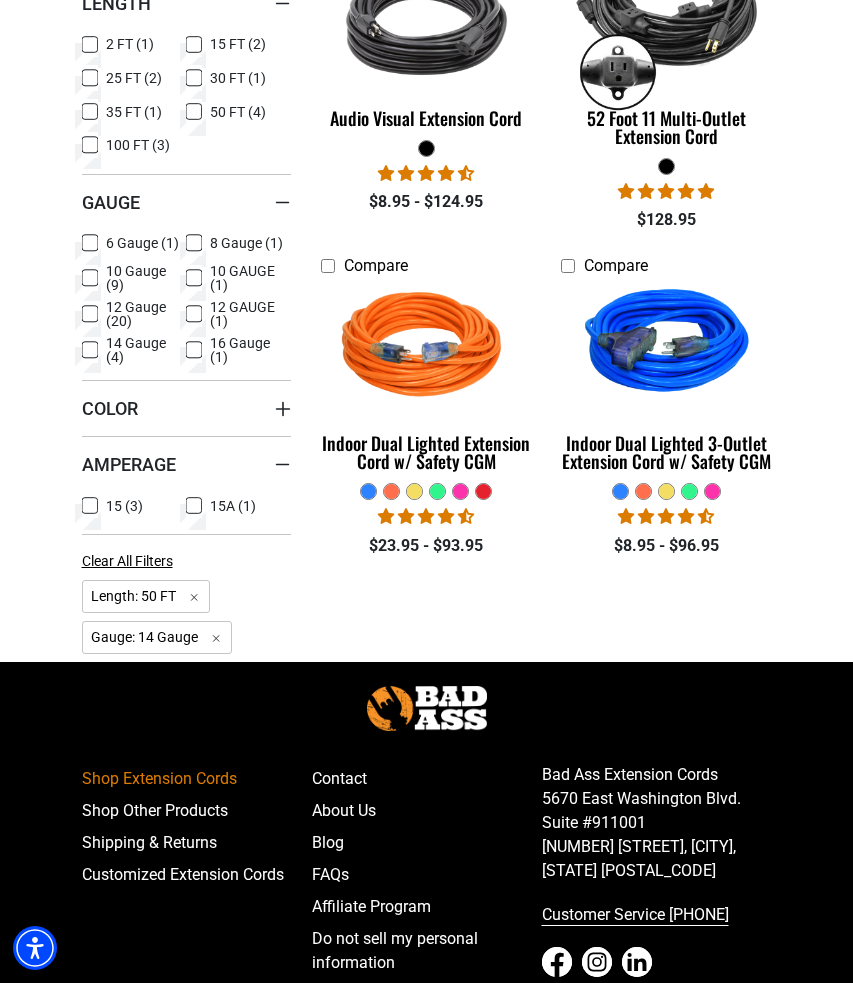 click 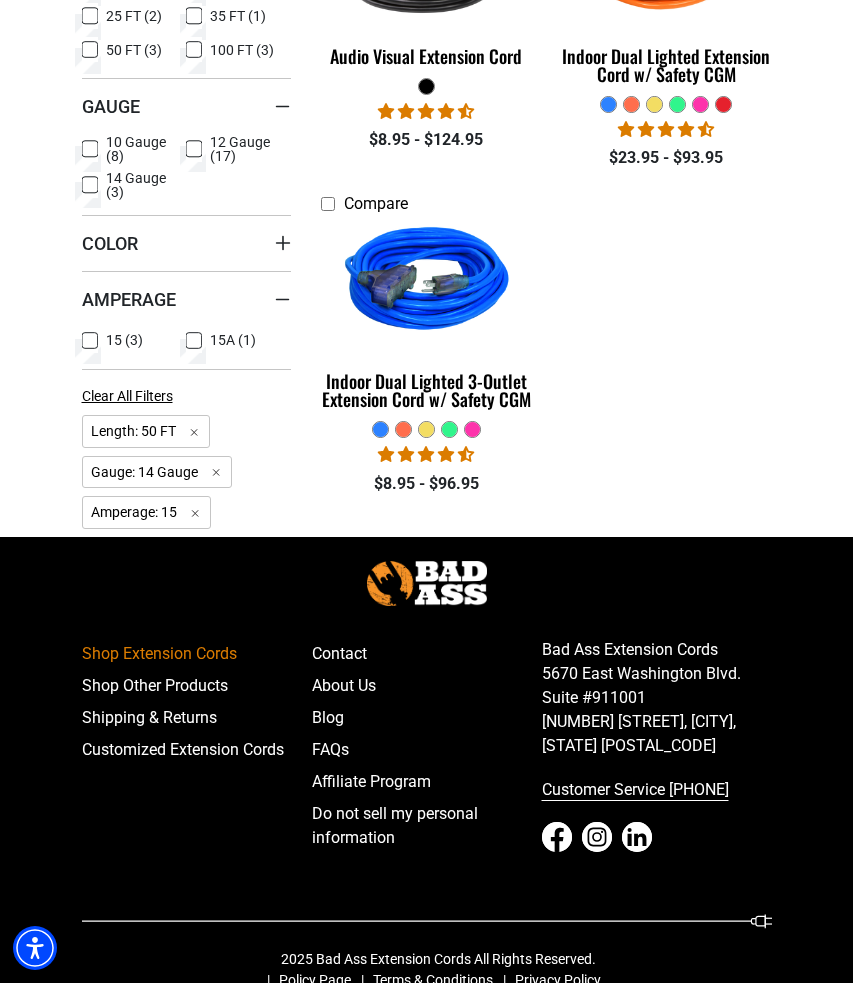 scroll, scrollTop: 630, scrollLeft: 0, axis: vertical 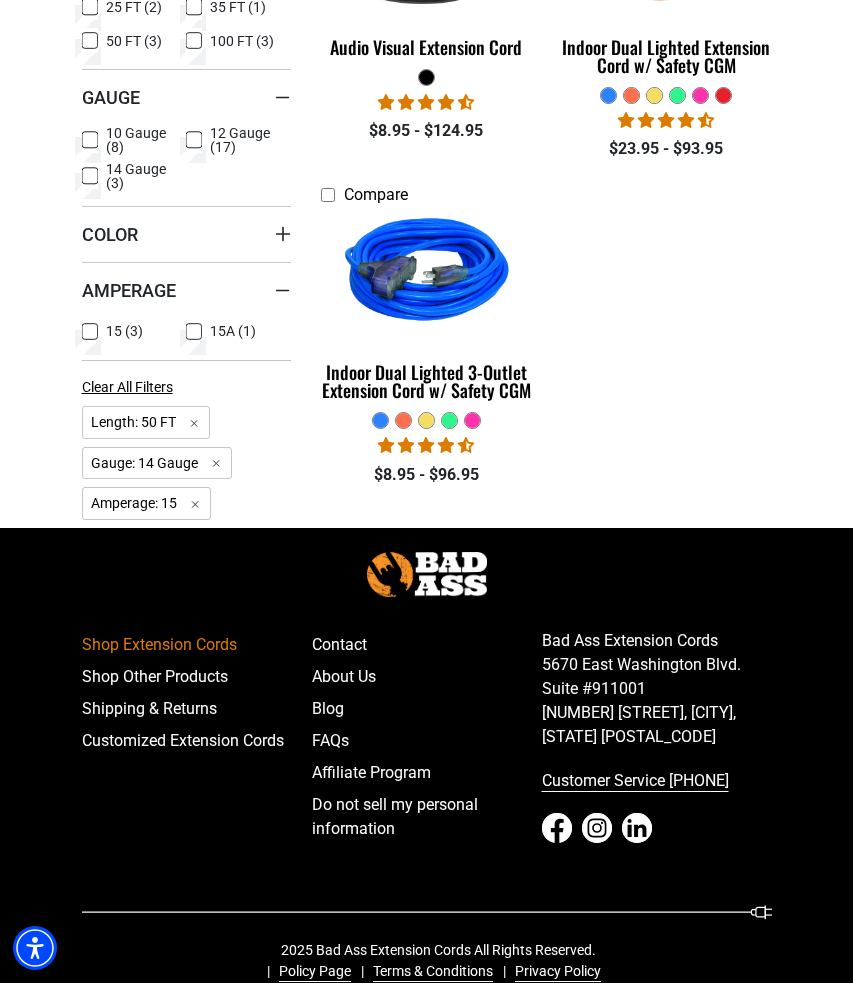 click 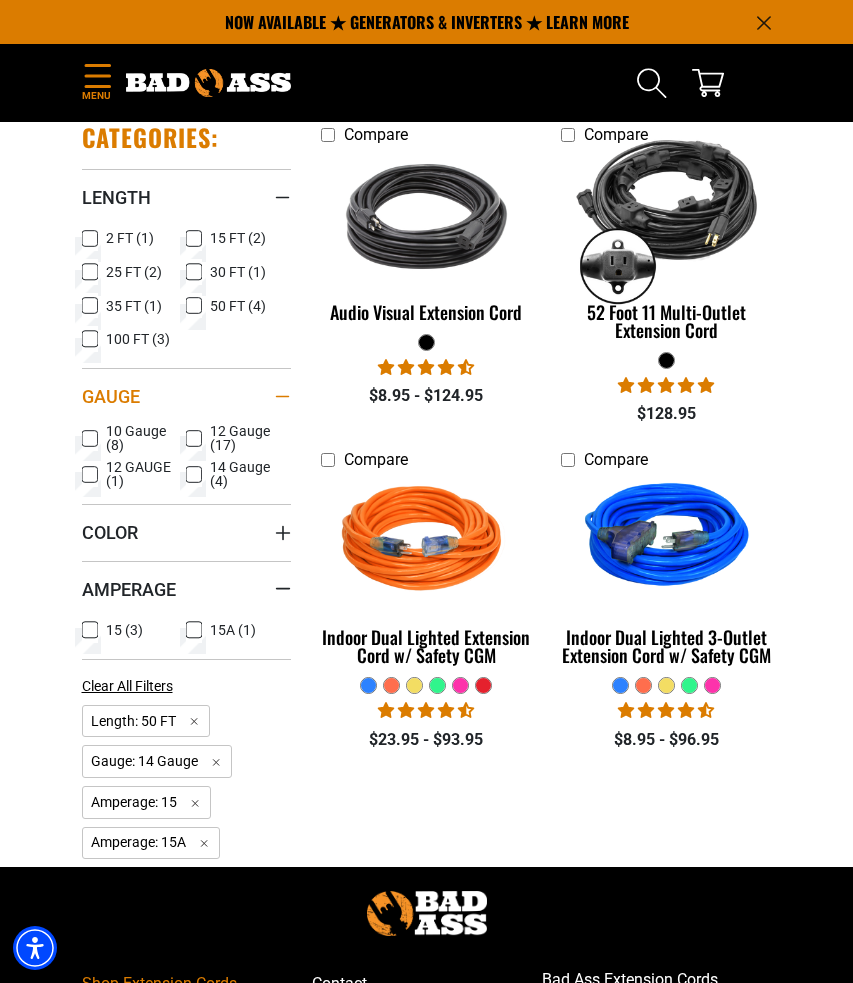scroll, scrollTop: 353, scrollLeft: 0, axis: vertical 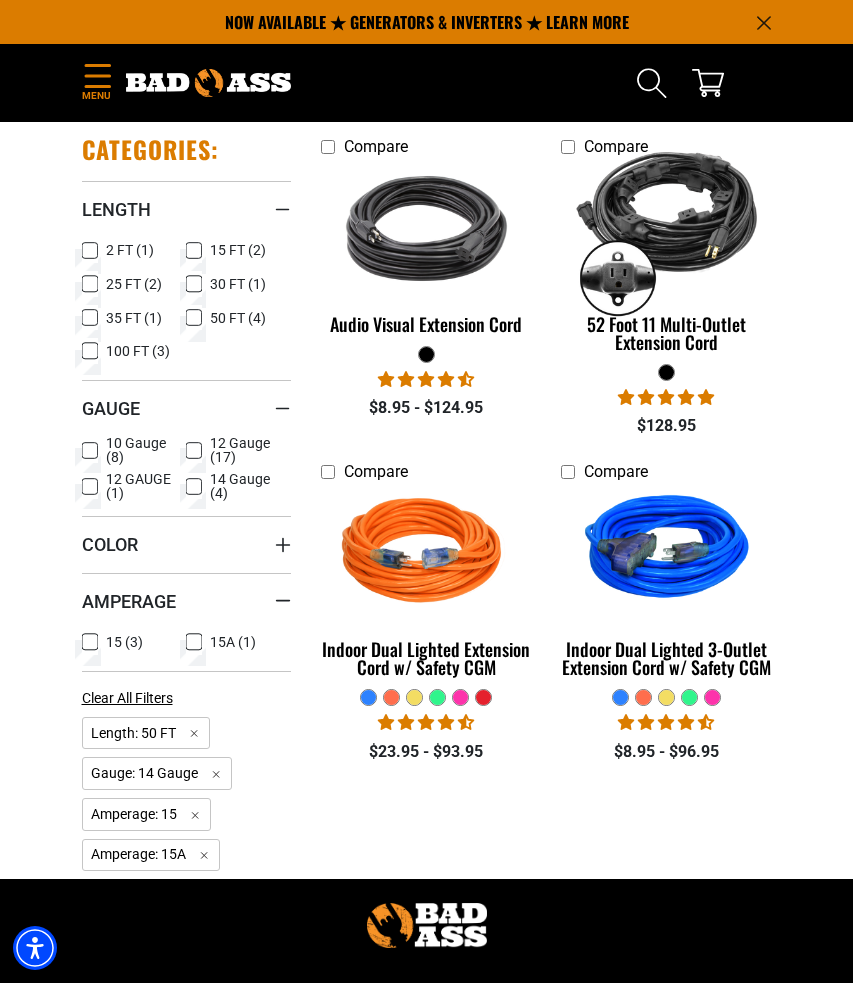 click 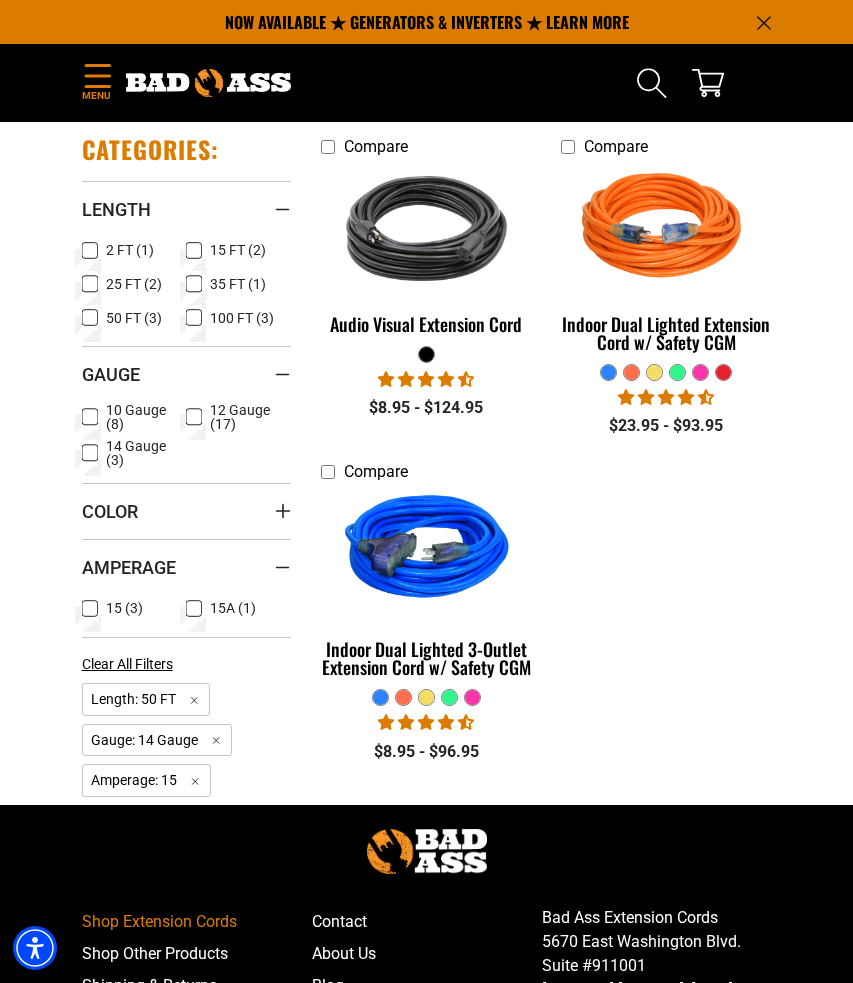 click 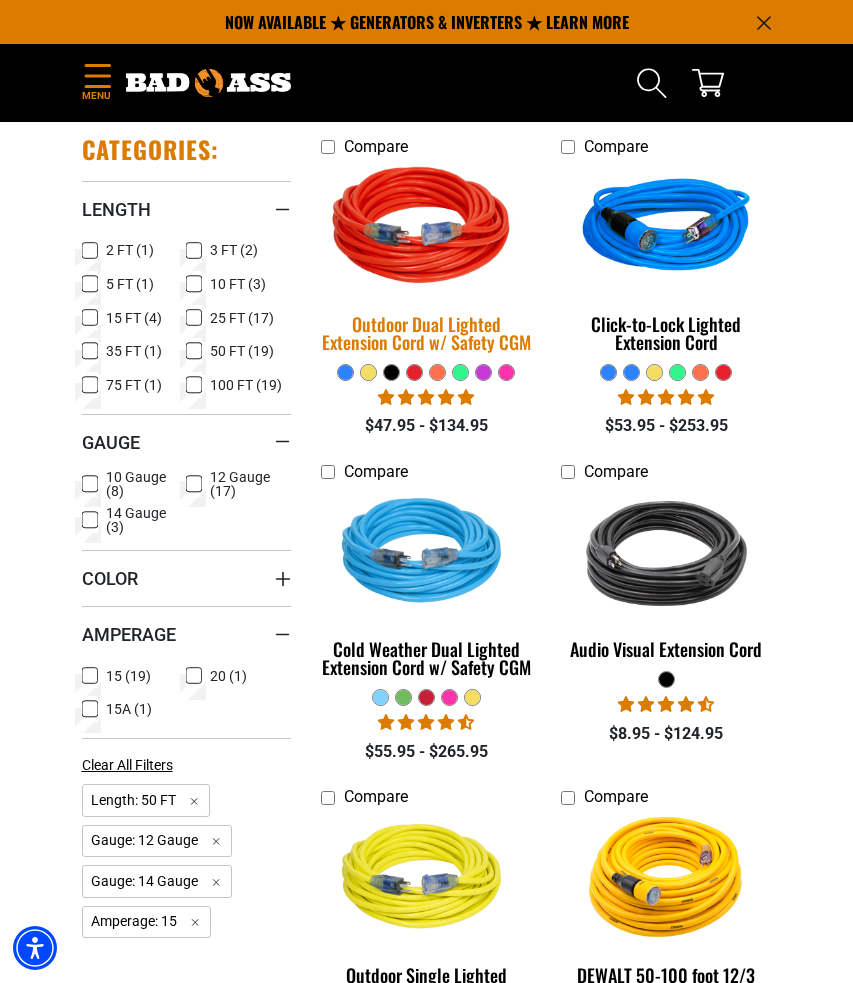 click at bounding box center (426, 228) 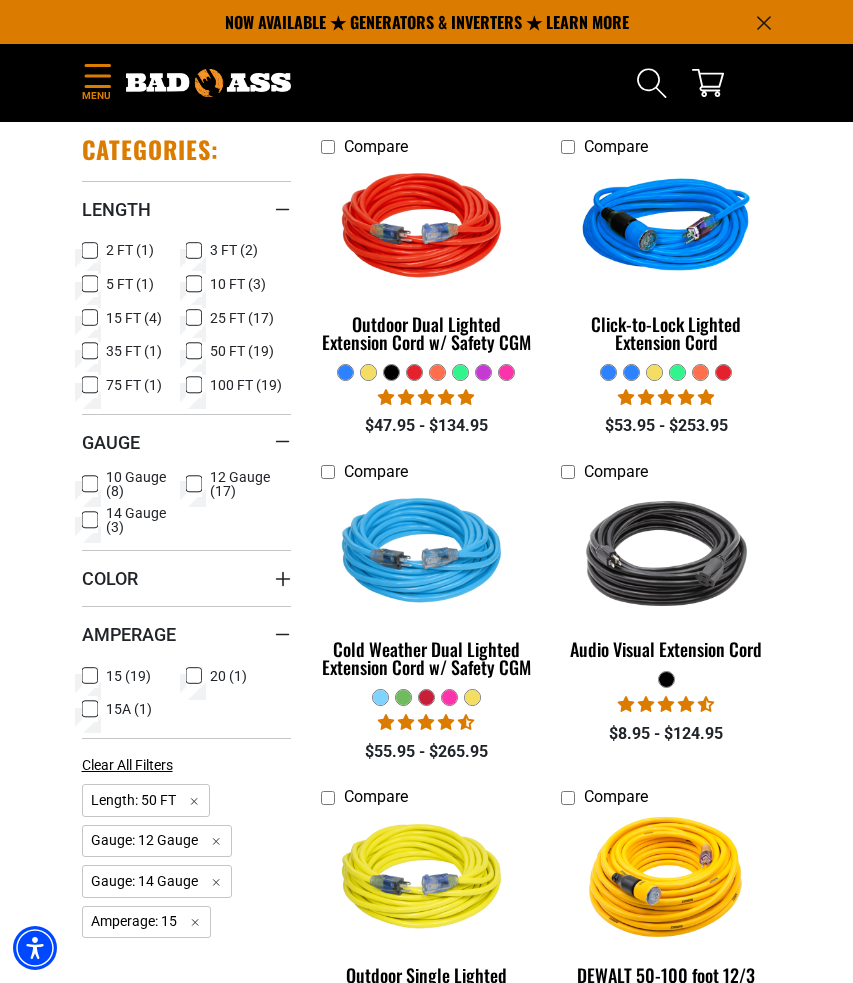 click 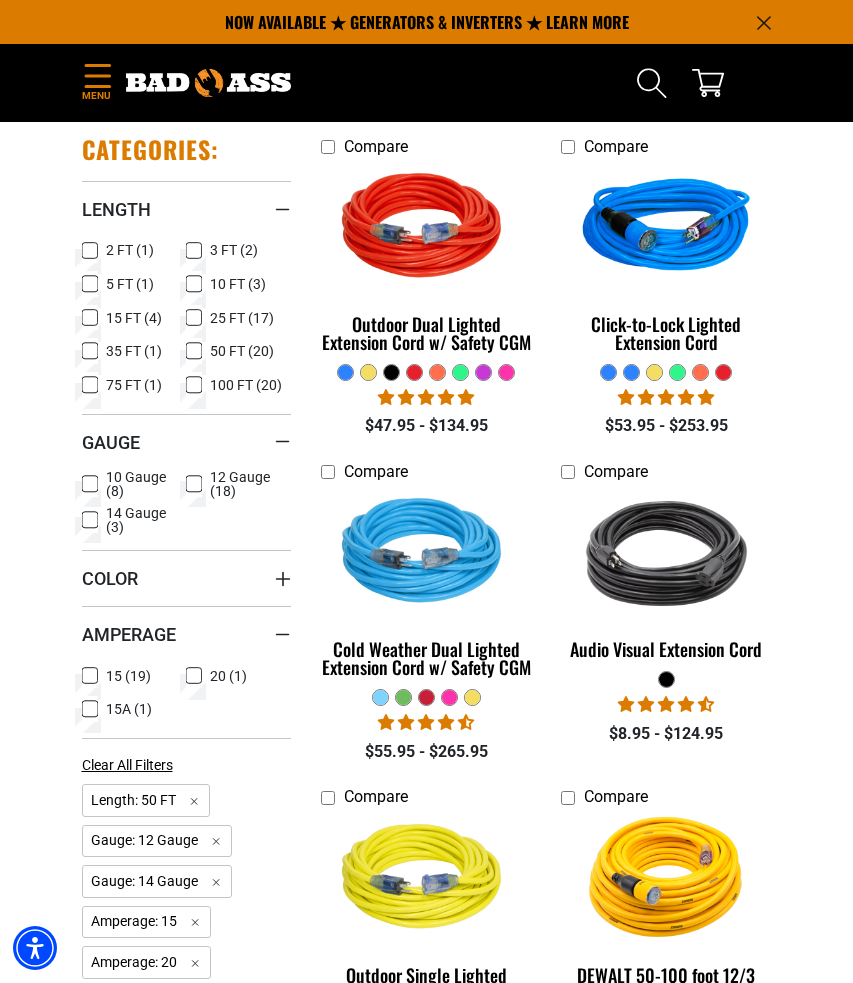 click 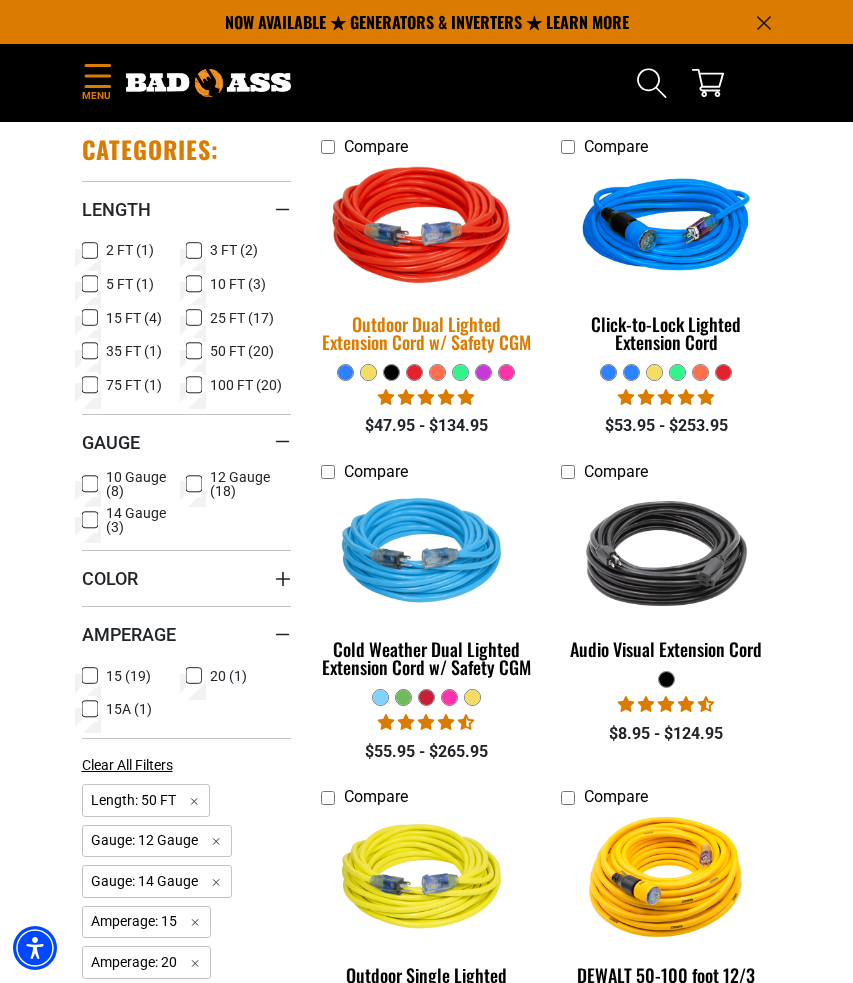 click at bounding box center (426, 228) 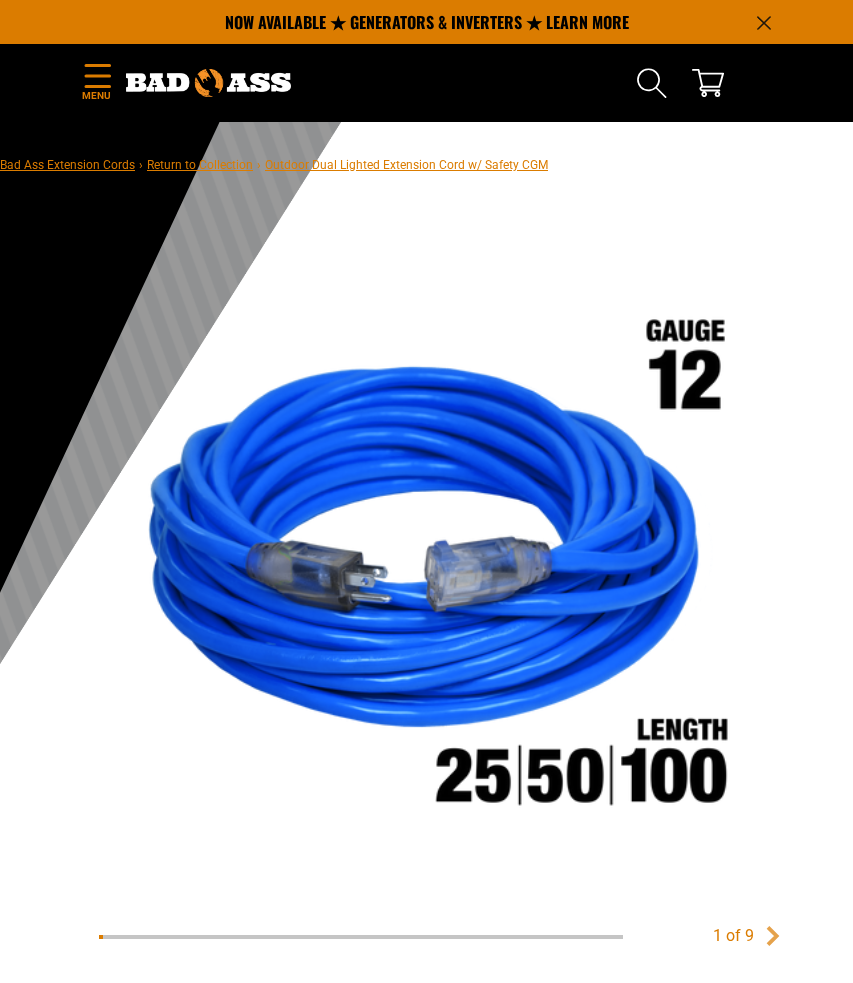 scroll, scrollTop: 0, scrollLeft: 0, axis: both 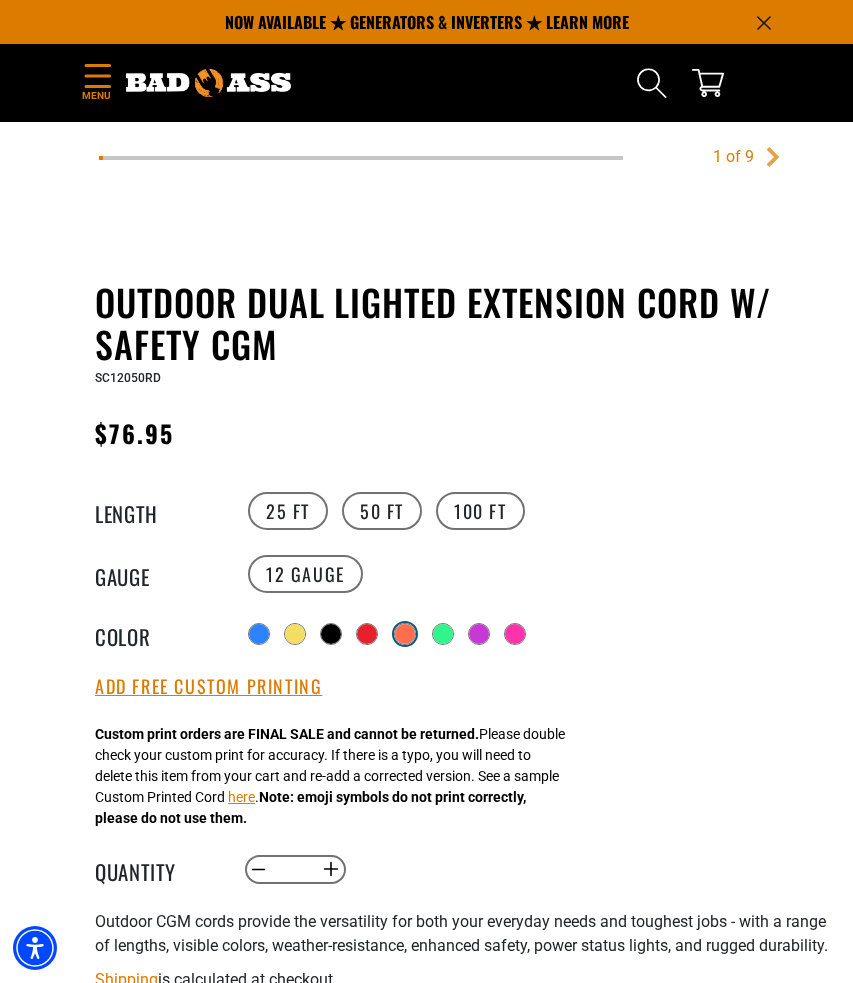 click at bounding box center (405, 634) 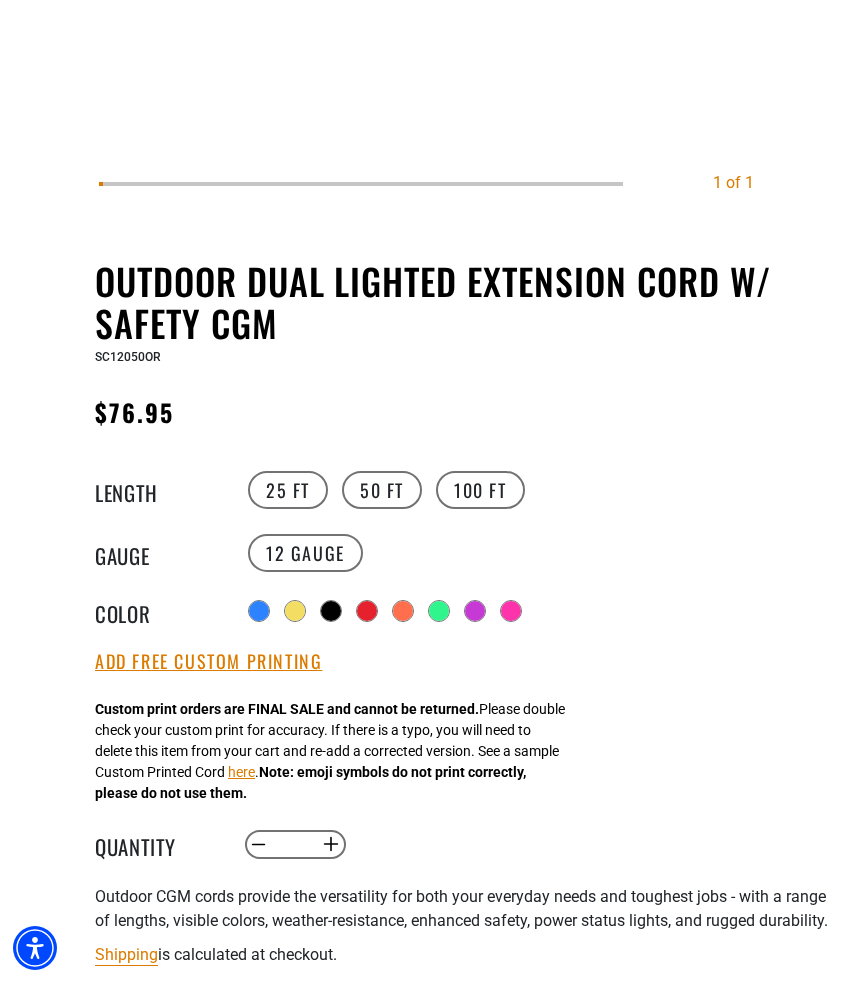 scroll, scrollTop: 800, scrollLeft: 0, axis: vertical 